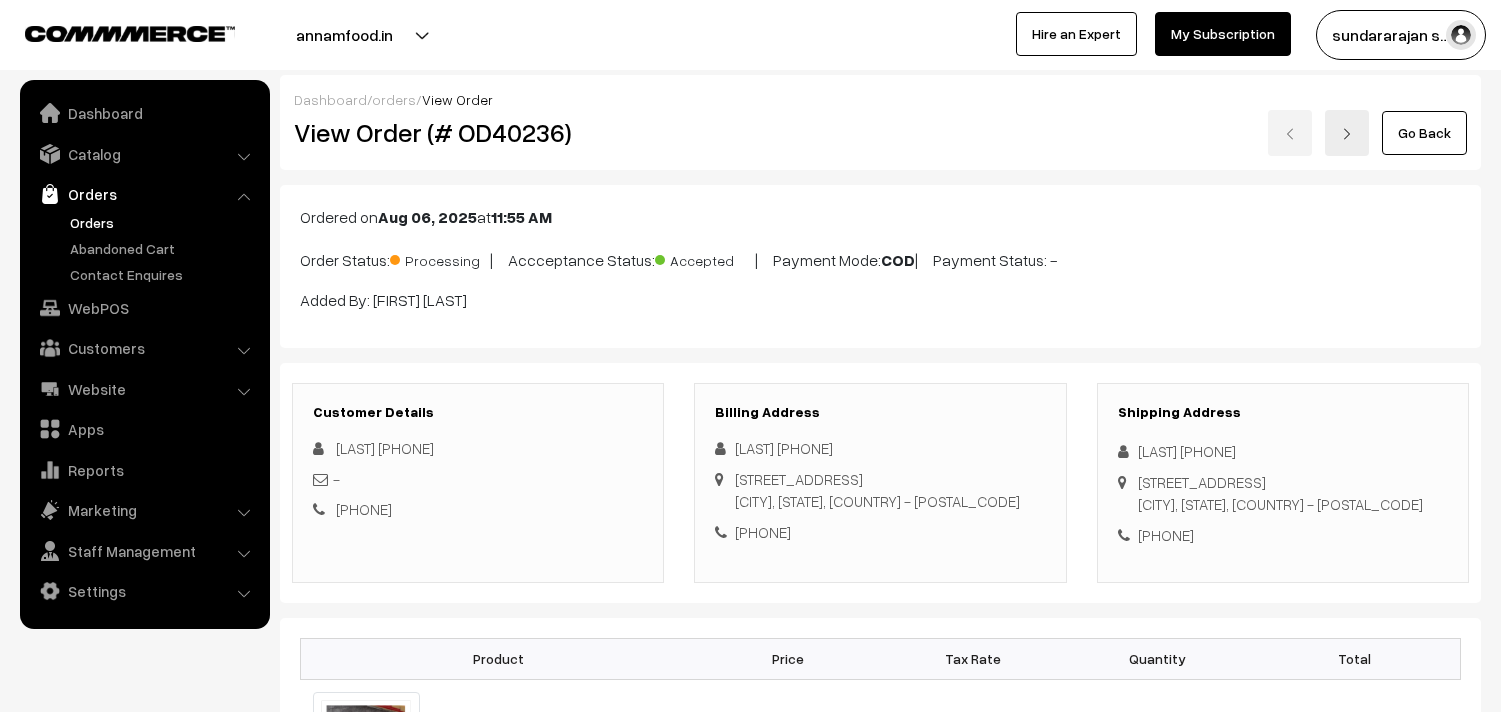 scroll, scrollTop: 984, scrollLeft: 0, axis: vertical 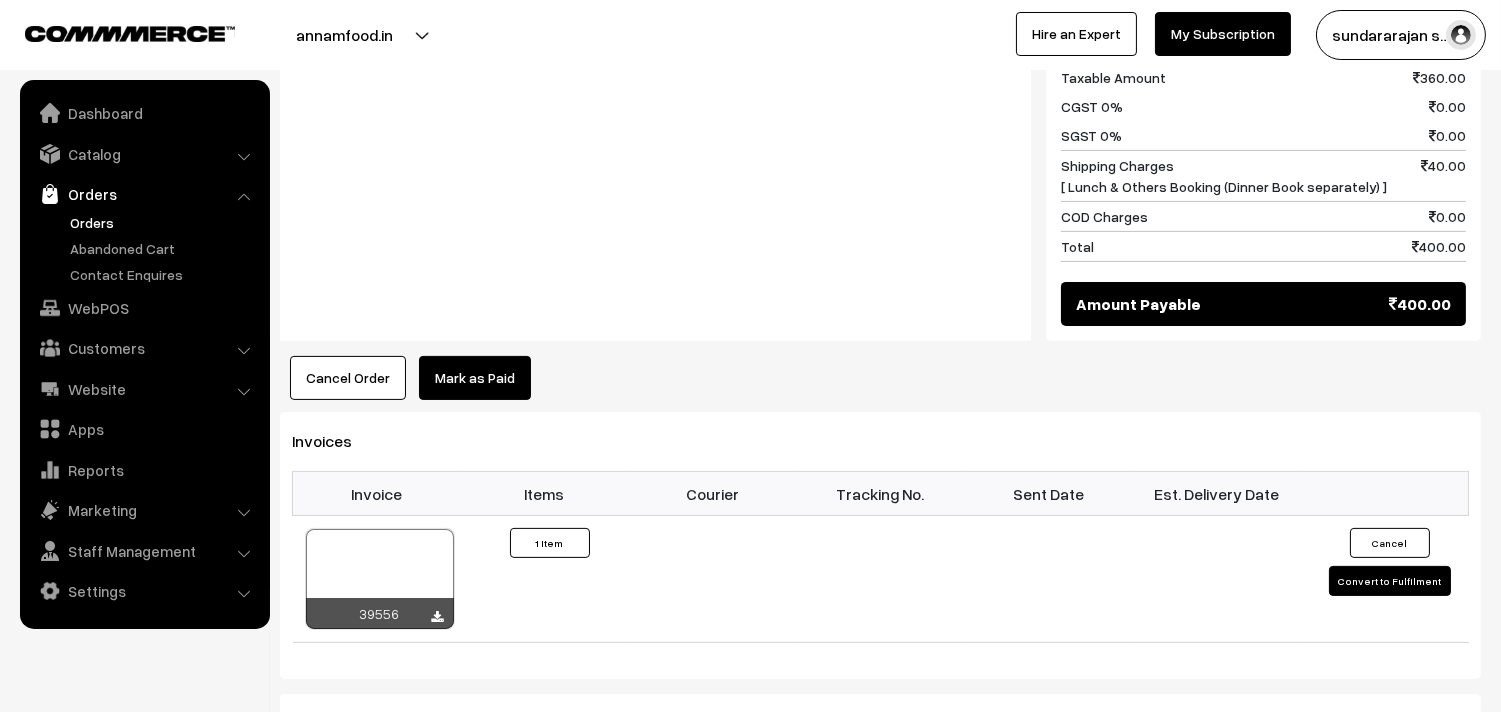 click on "Orders" at bounding box center (164, 222) 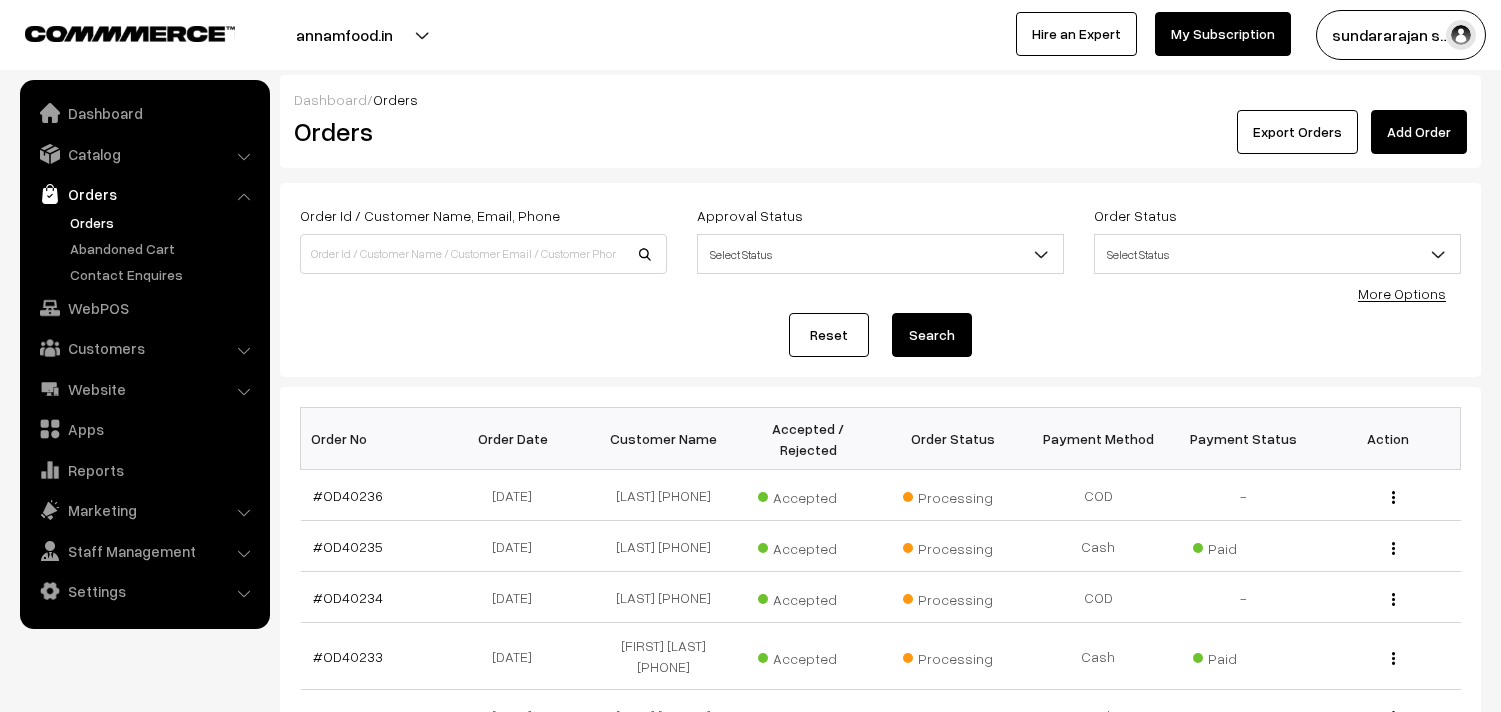 scroll, scrollTop: 0, scrollLeft: 0, axis: both 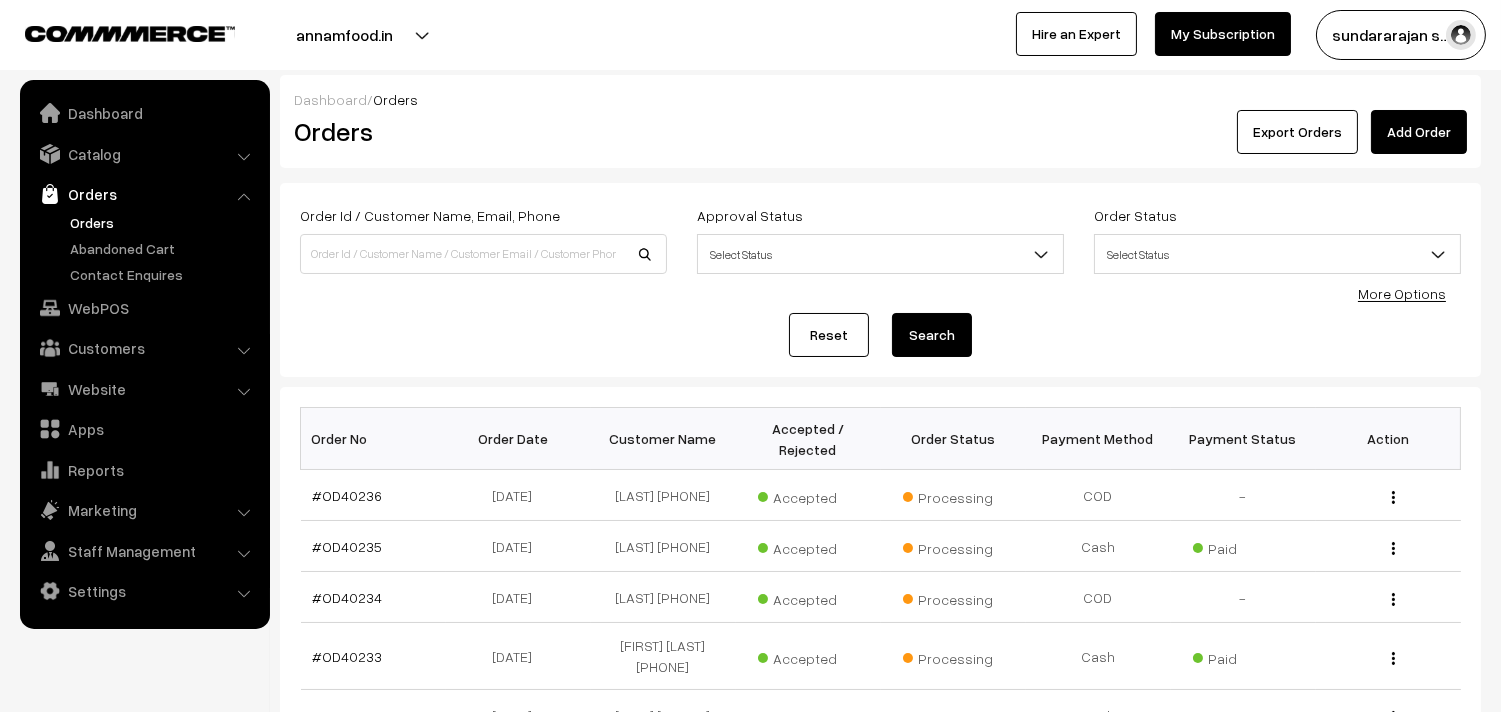 click on "Orders" at bounding box center [164, 222] 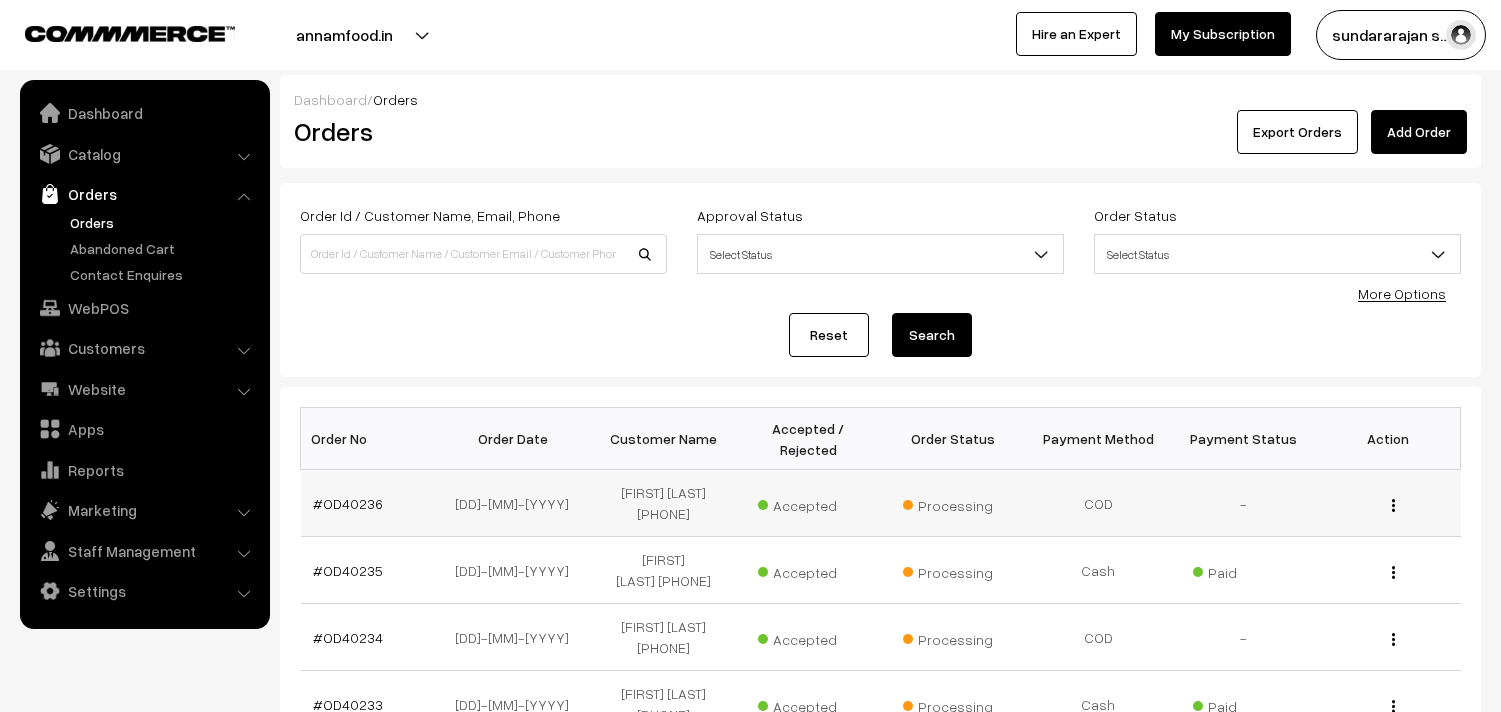 scroll, scrollTop: 0, scrollLeft: 0, axis: both 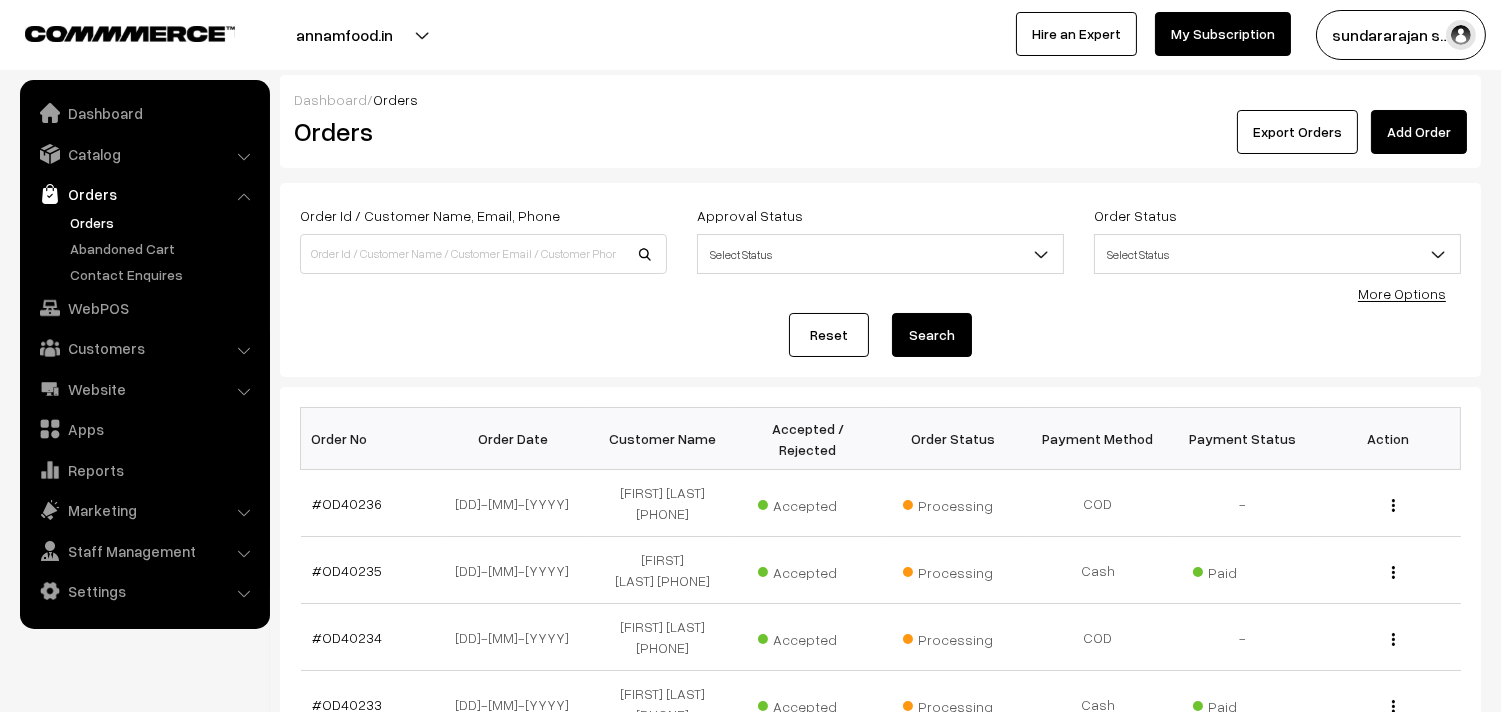 click on "Orders" at bounding box center [164, 222] 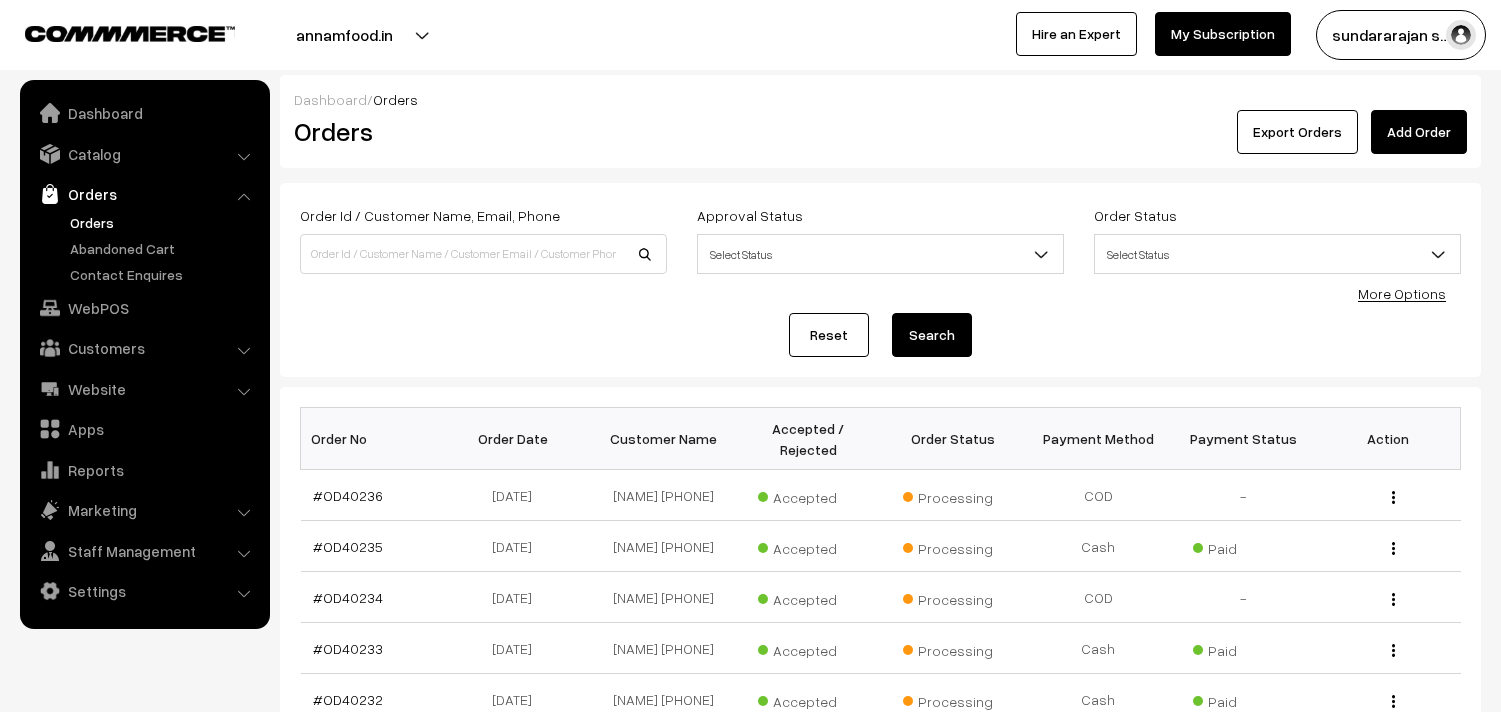 scroll, scrollTop: 0, scrollLeft: 0, axis: both 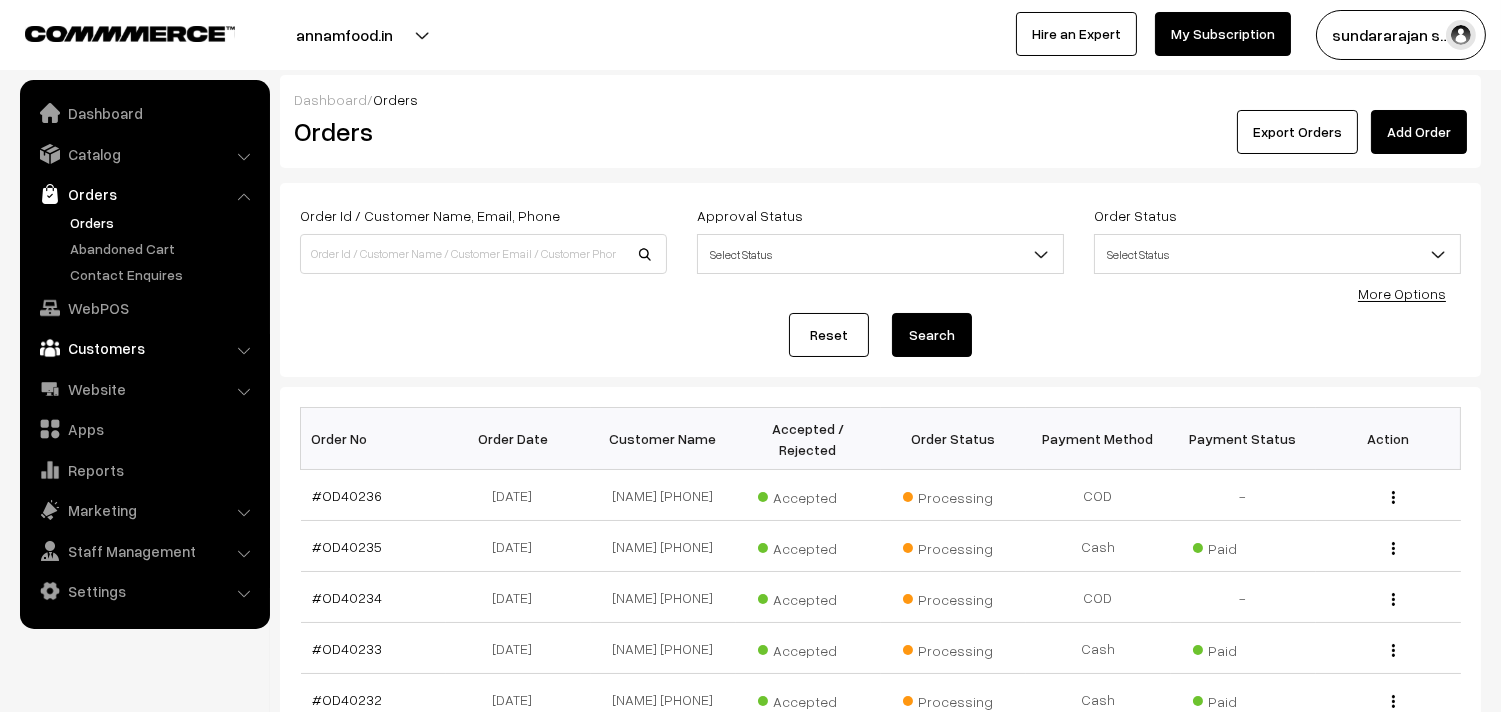 click on "Customers" at bounding box center [144, 348] 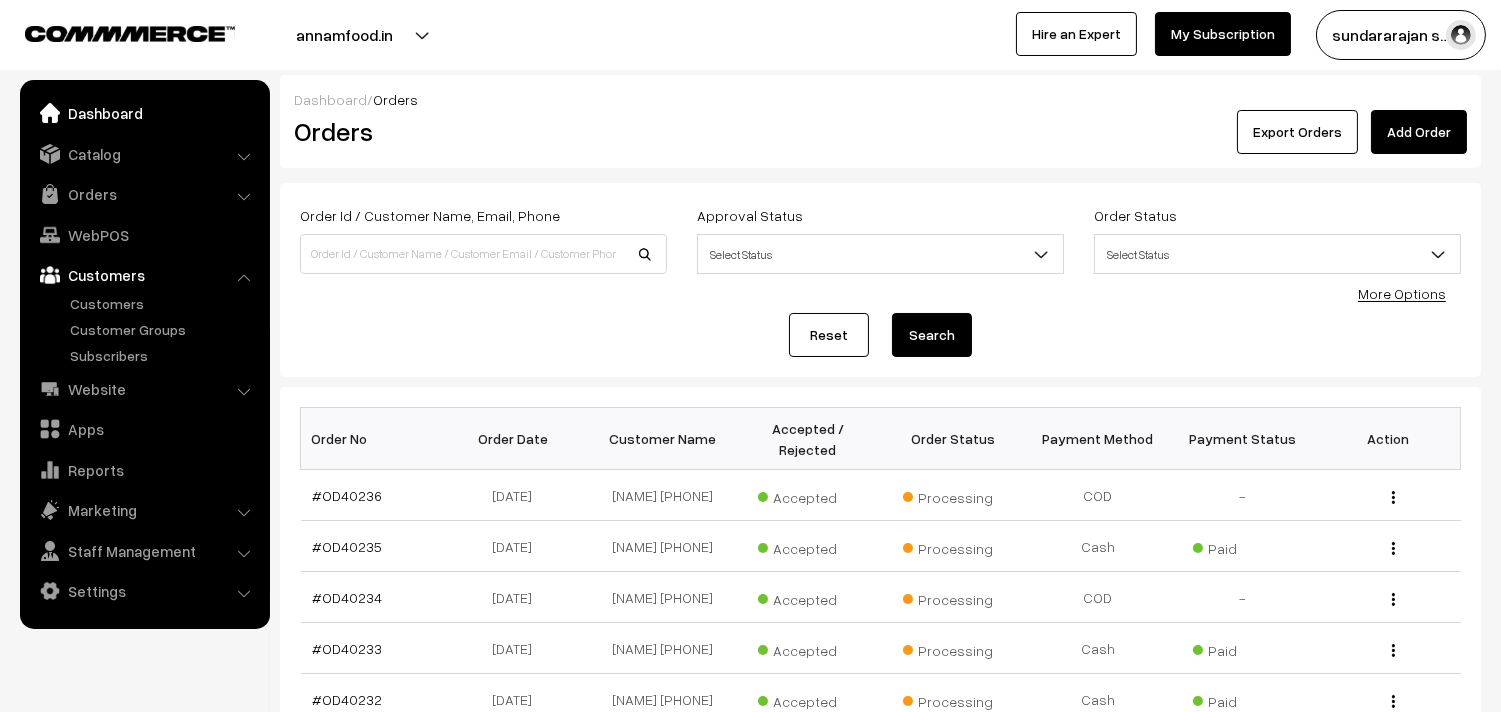 click on "Dashboard" at bounding box center [144, 113] 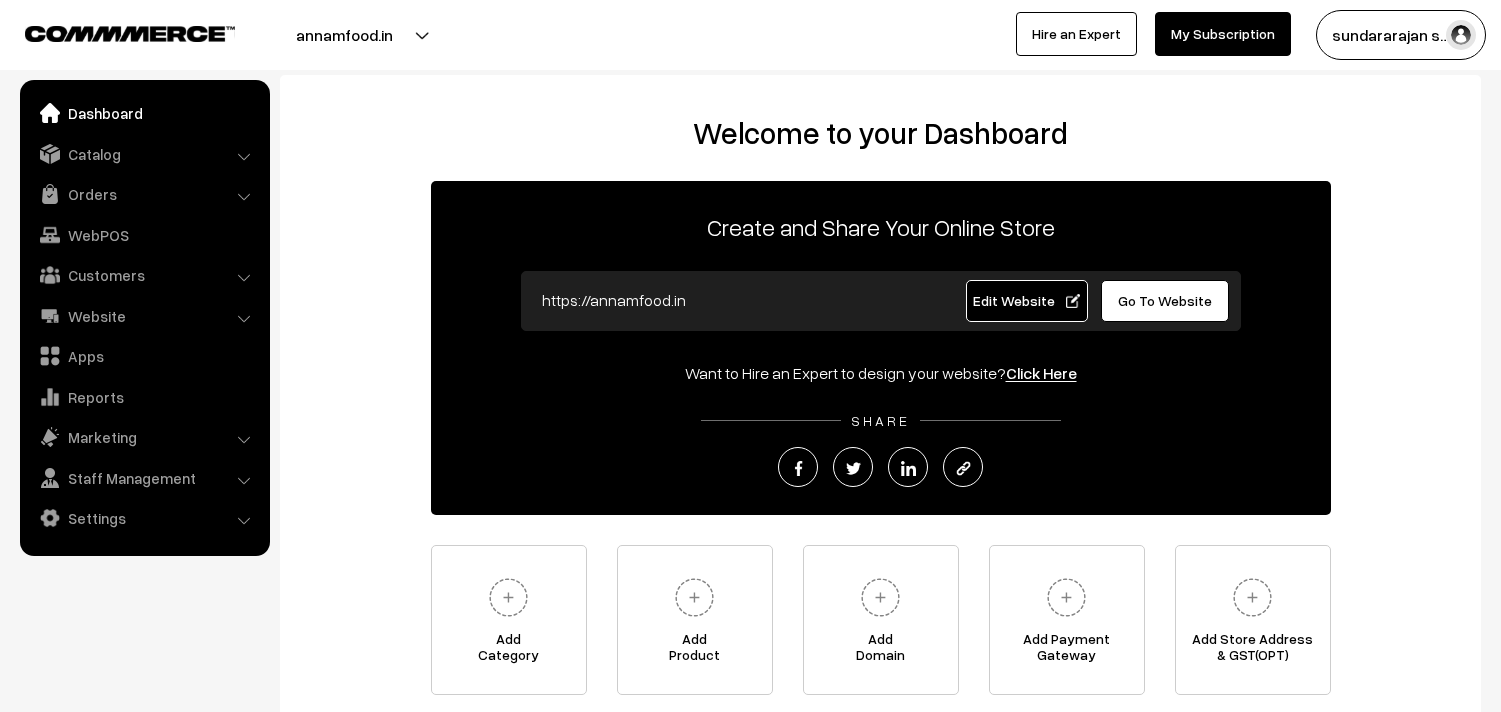 scroll, scrollTop: 0, scrollLeft: 0, axis: both 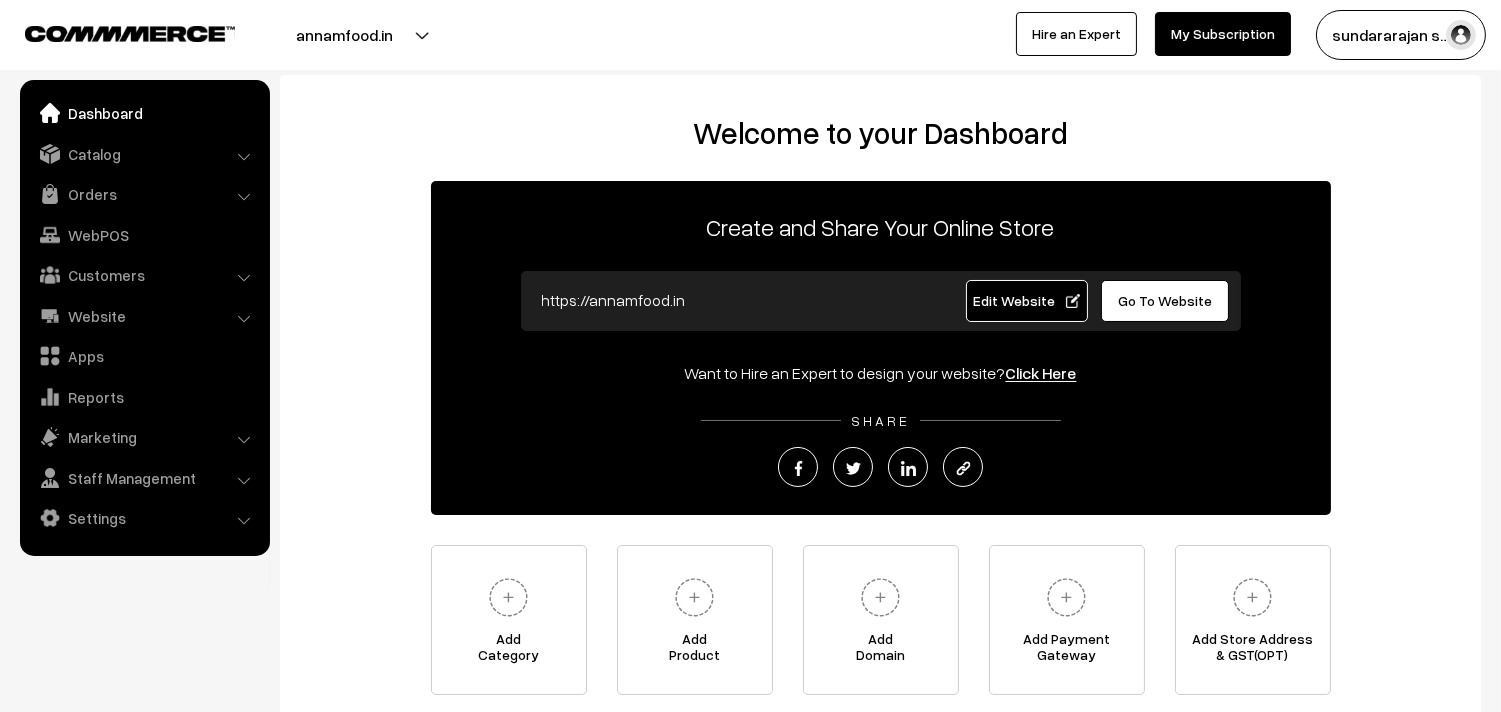 click on "Catalog" at bounding box center (144, 154) 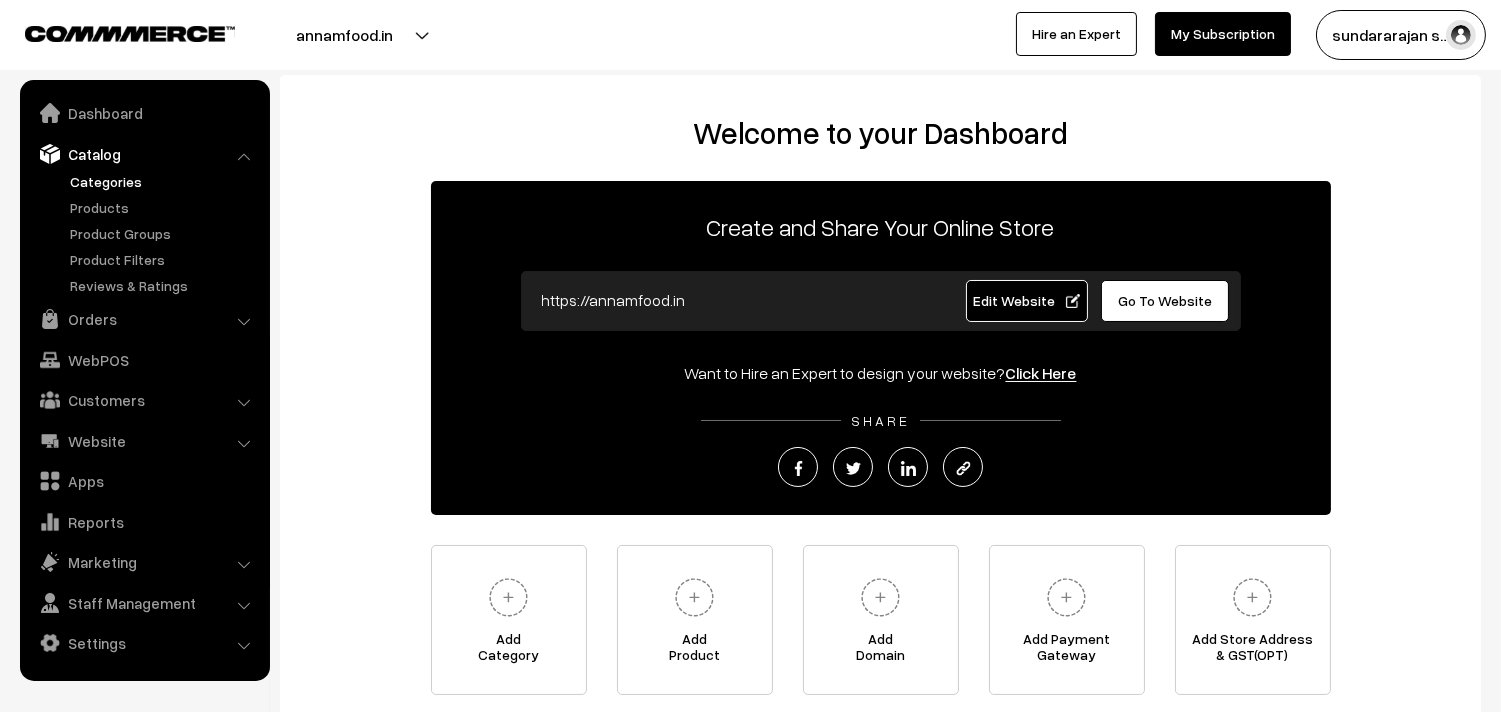 click on "Categories" at bounding box center [164, 181] 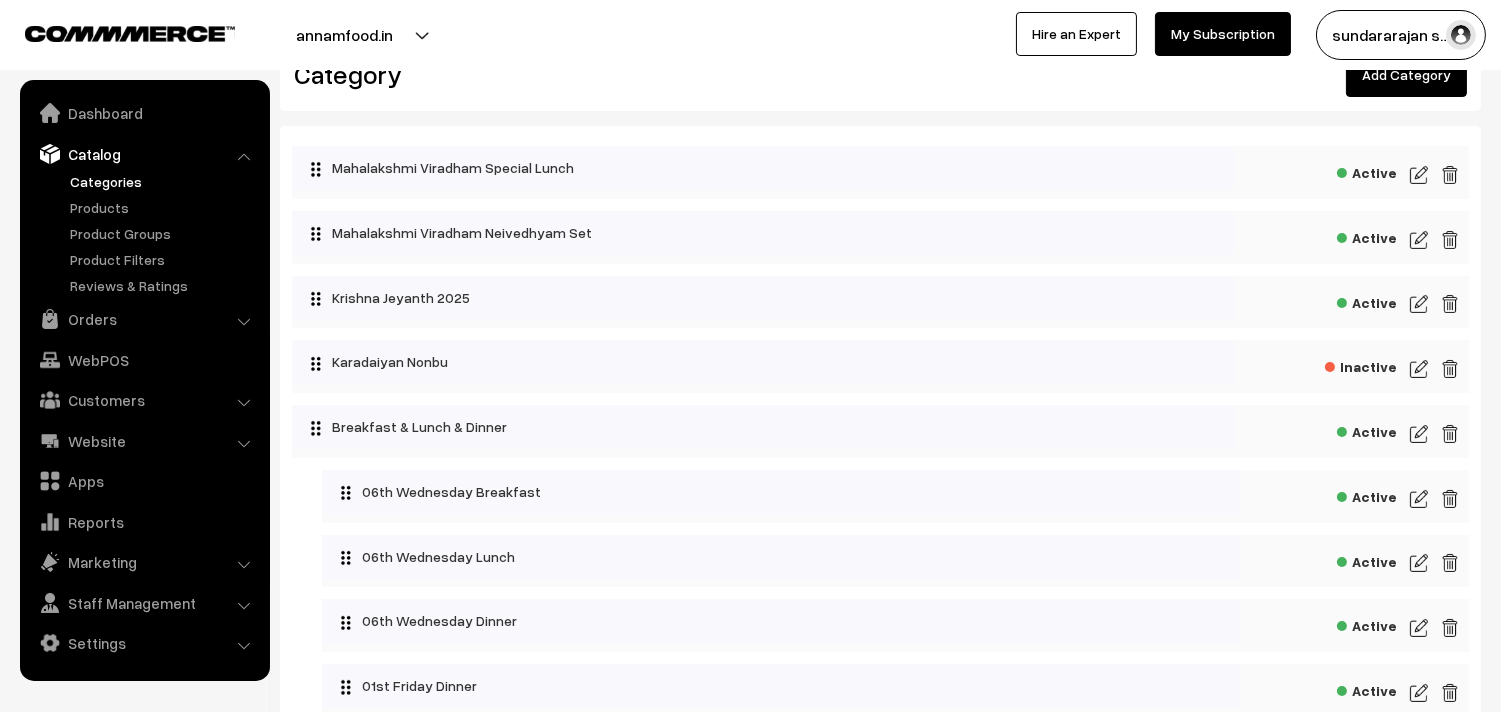 scroll, scrollTop: 111, scrollLeft: 0, axis: vertical 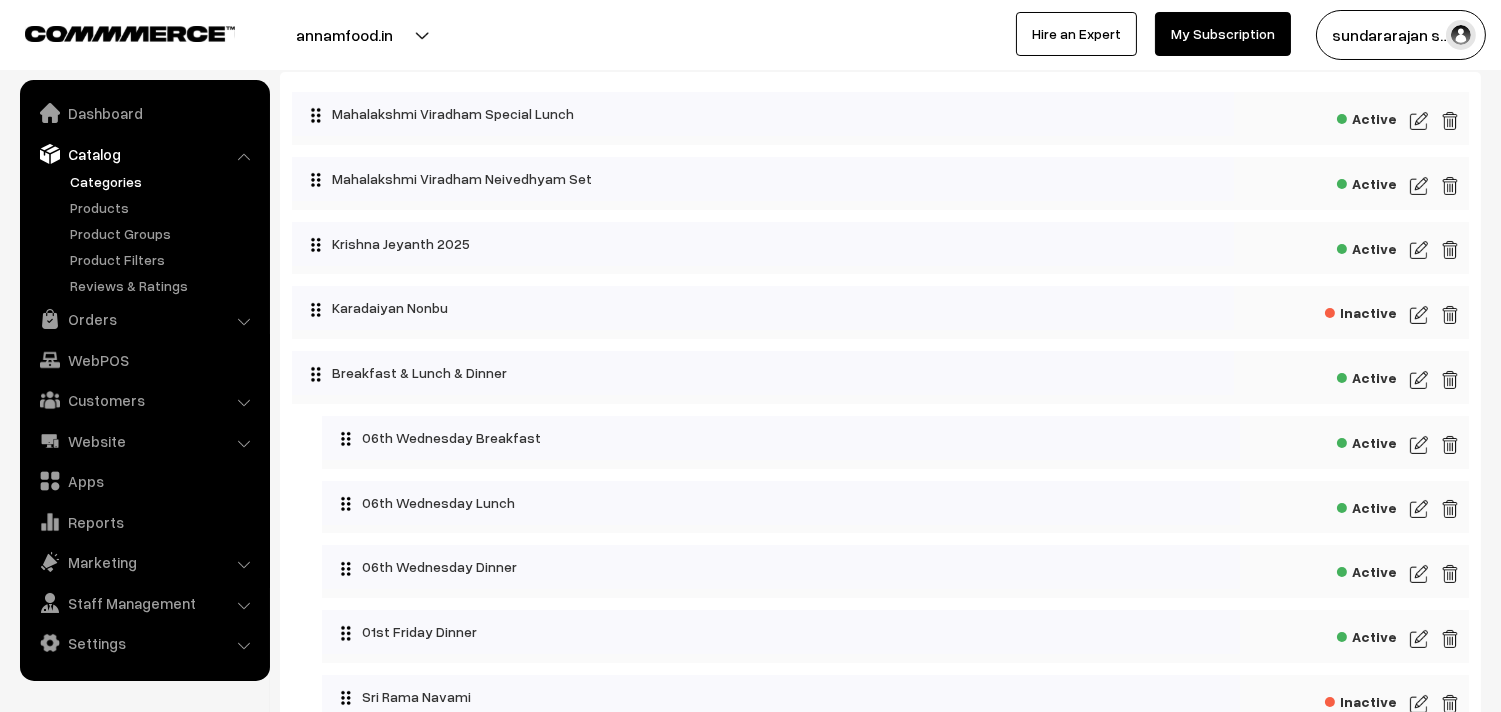 click at bounding box center [1419, 445] 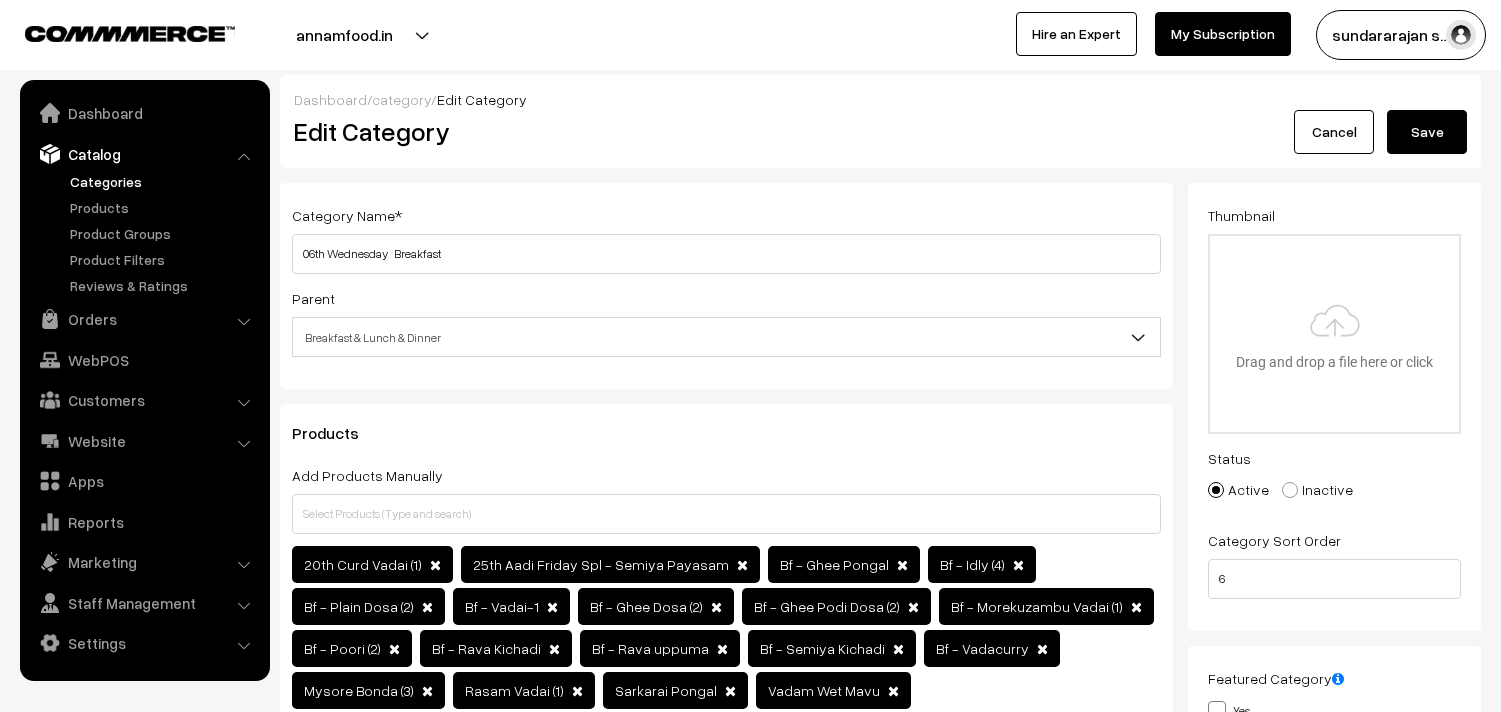 scroll, scrollTop: 0, scrollLeft: 0, axis: both 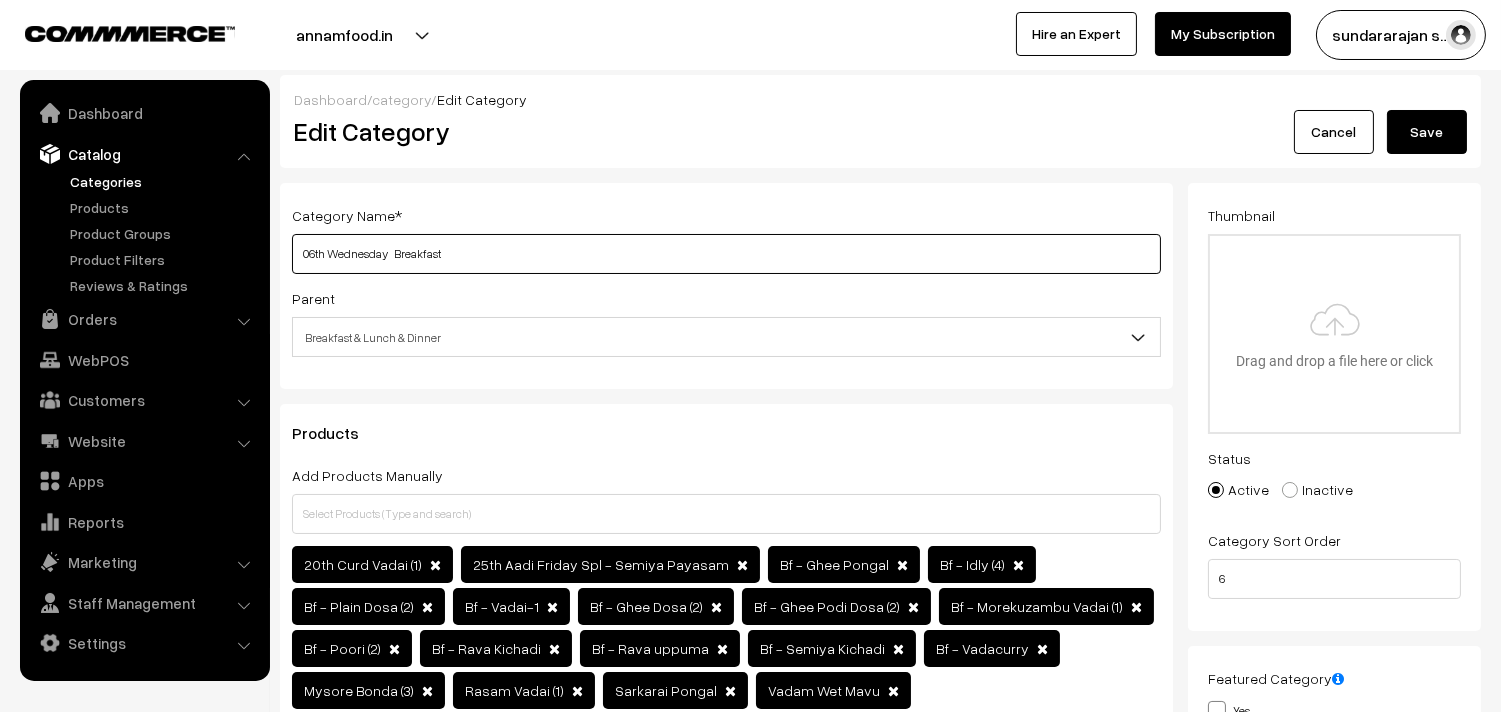drag, startPoint x: 530, startPoint y: 260, endPoint x: 490, endPoint y: 257, distance: 40.112343 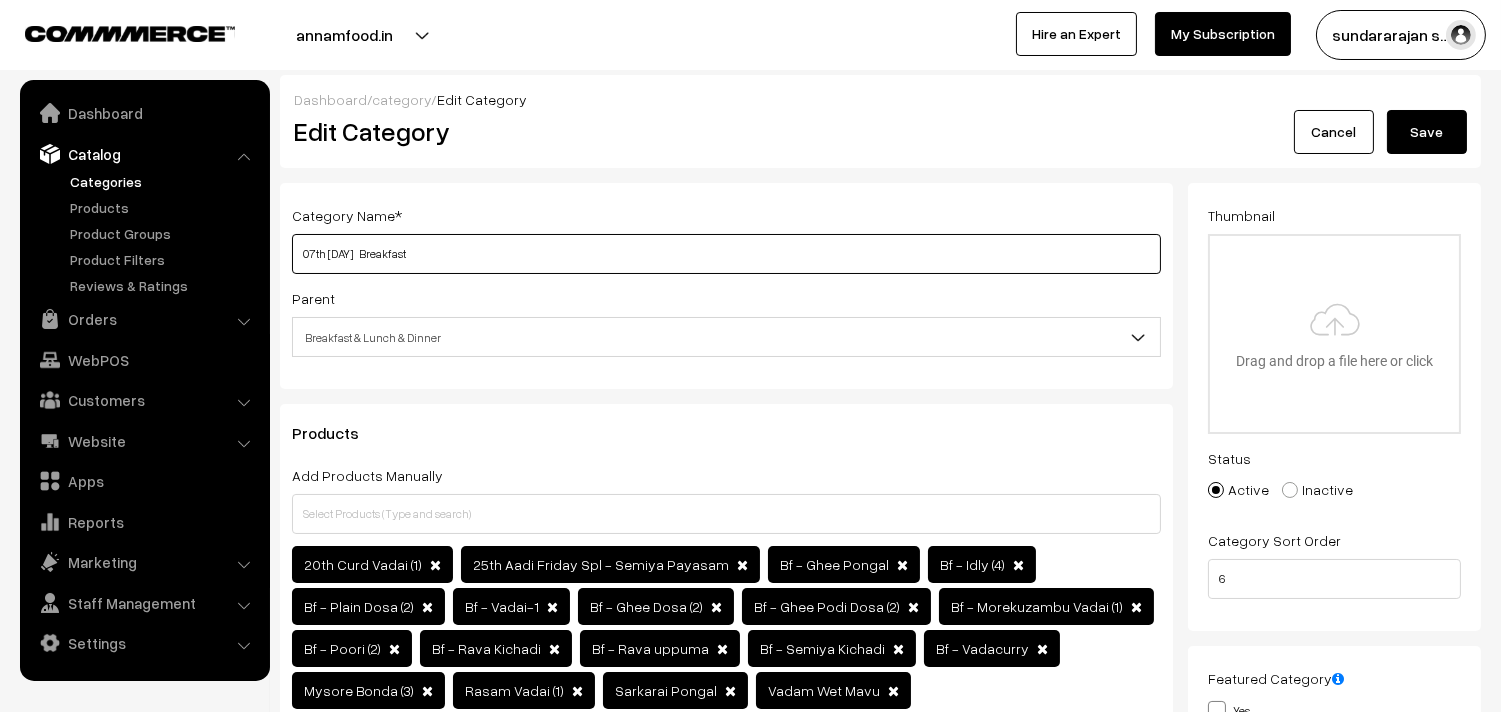 click on "07th Wednesday   Breakfast" at bounding box center [726, 254] 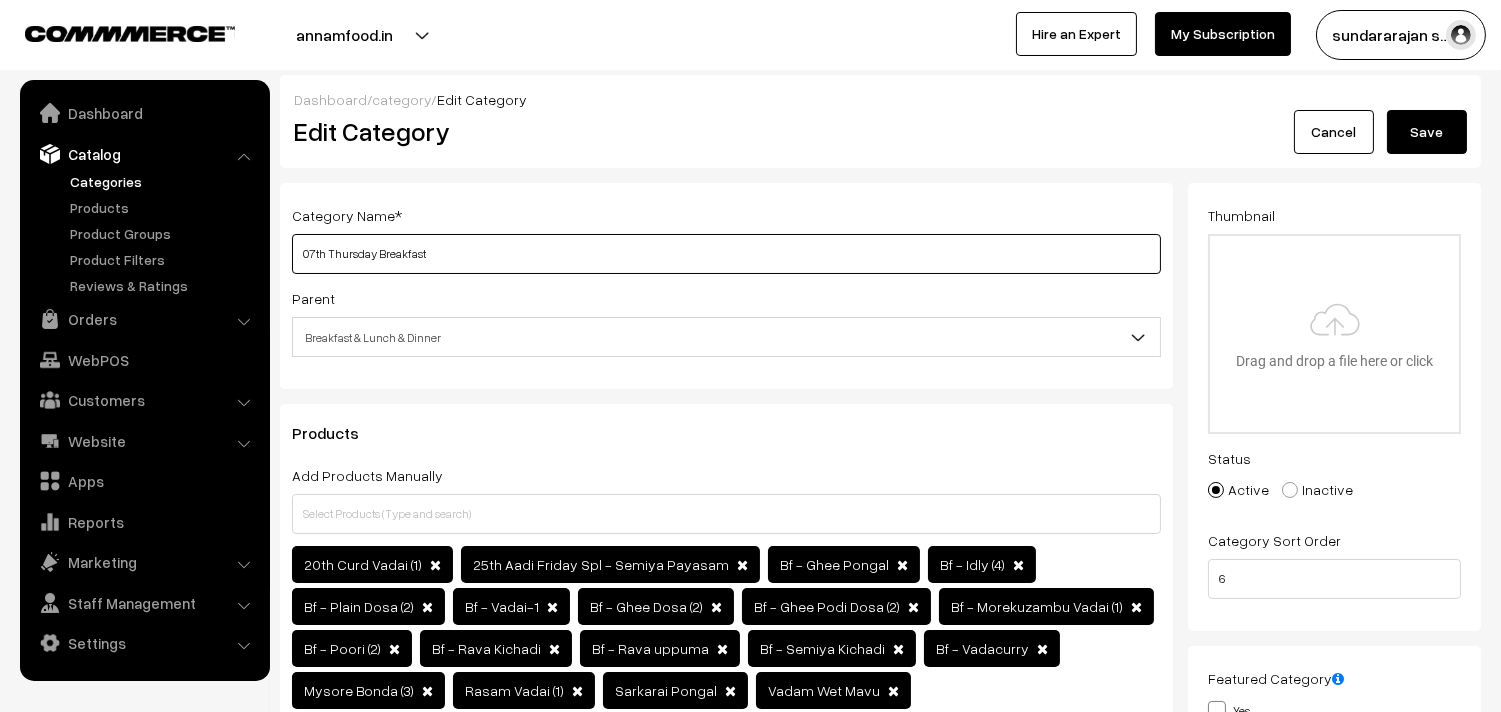 type on "07th Thursday Breakfast" 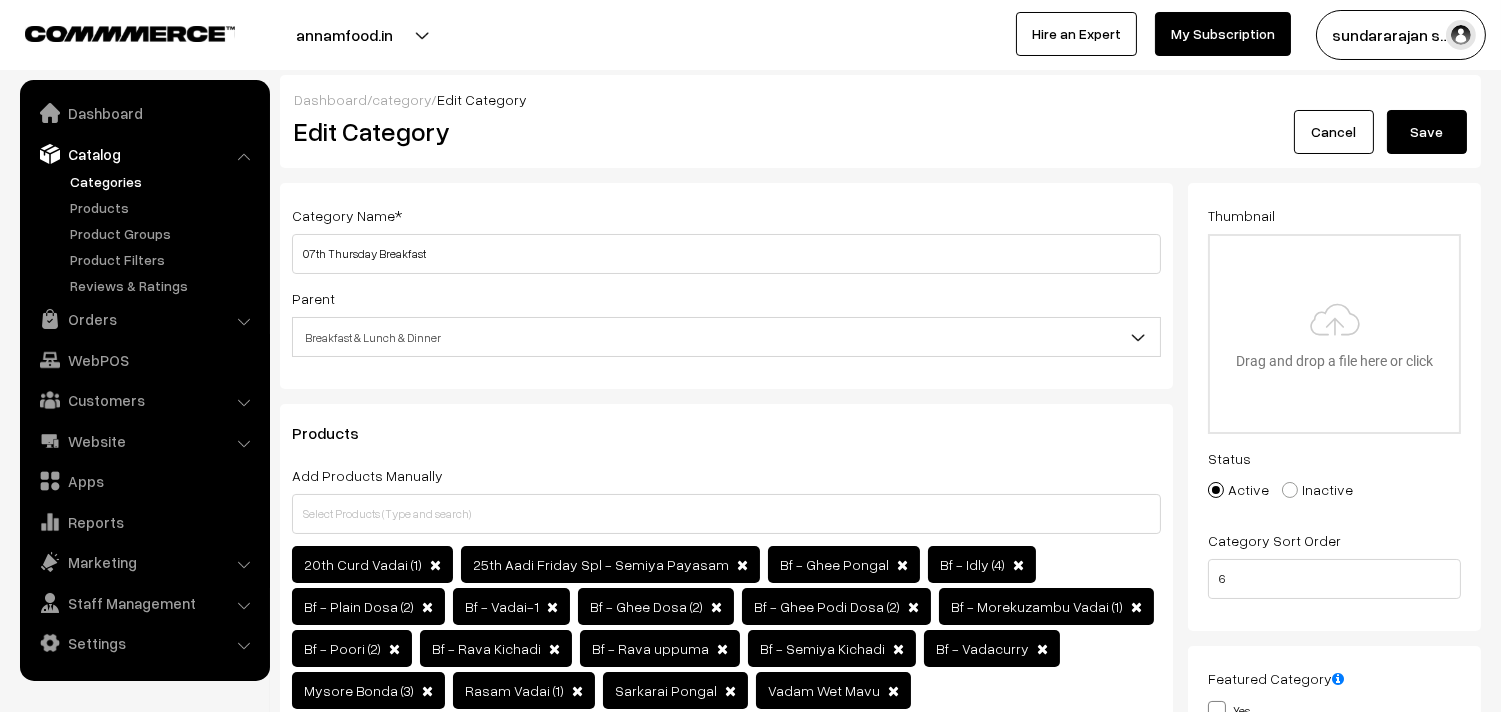 click on "Save" at bounding box center (1427, 132) 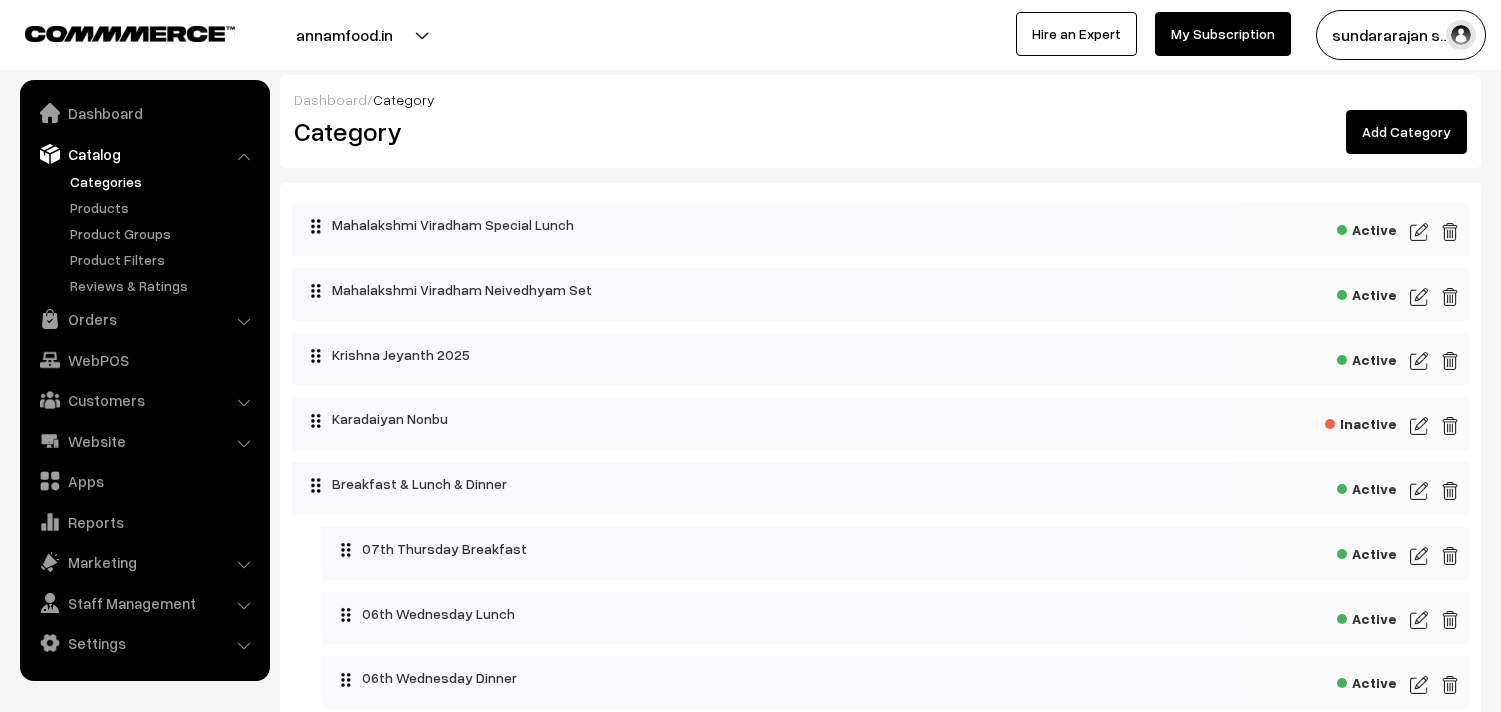 scroll, scrollTop: 0, scrollLeft: 0, axis: both 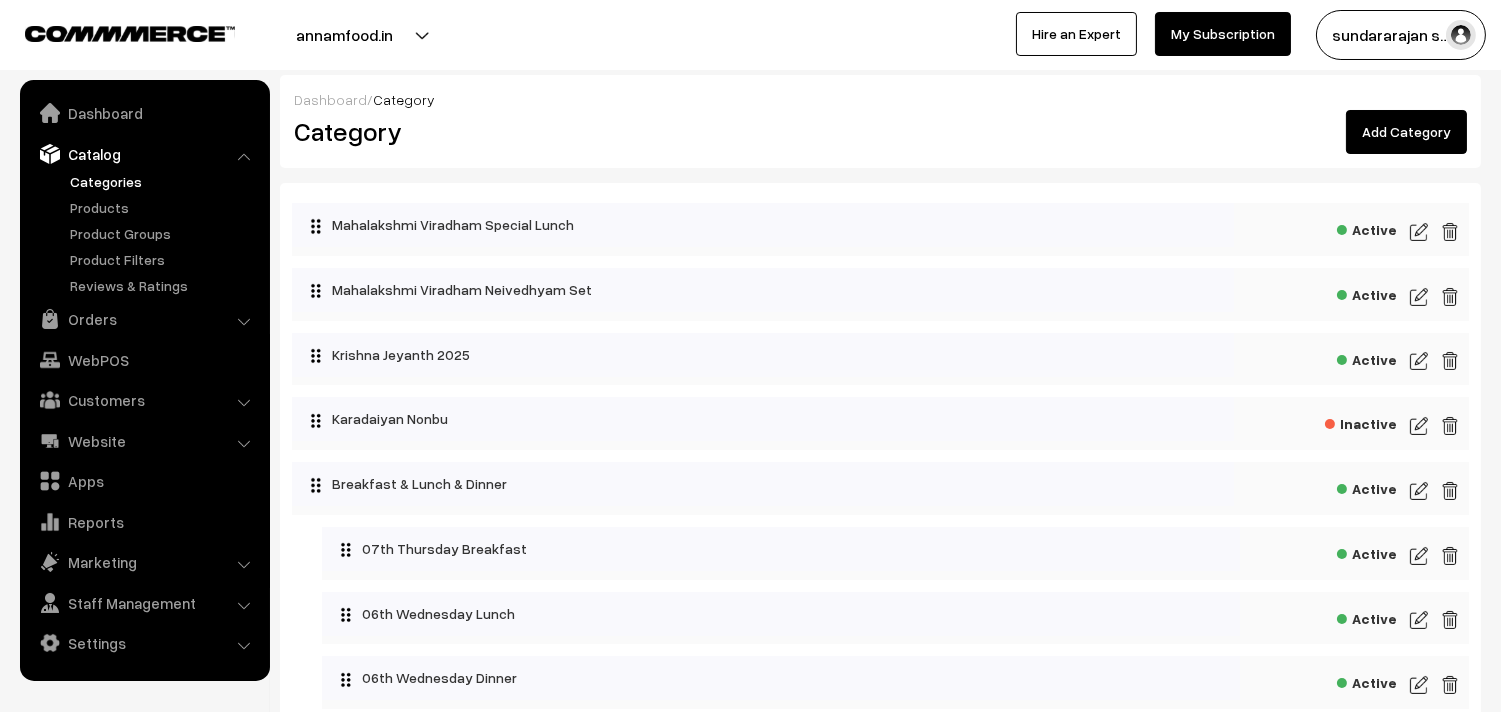 click at bounding box center [1419, 556] 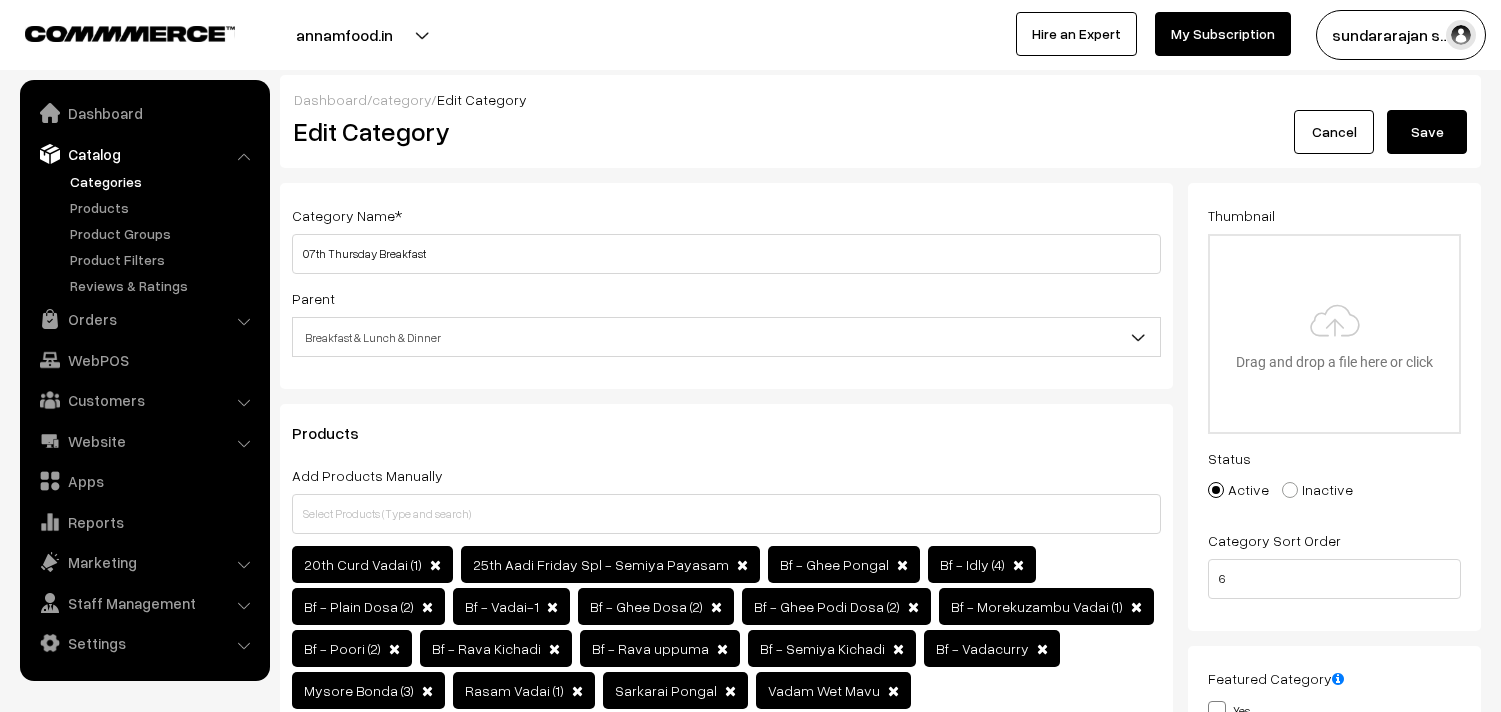 scroll, scrollTop: 0, scrollLeft: 0, axis: both 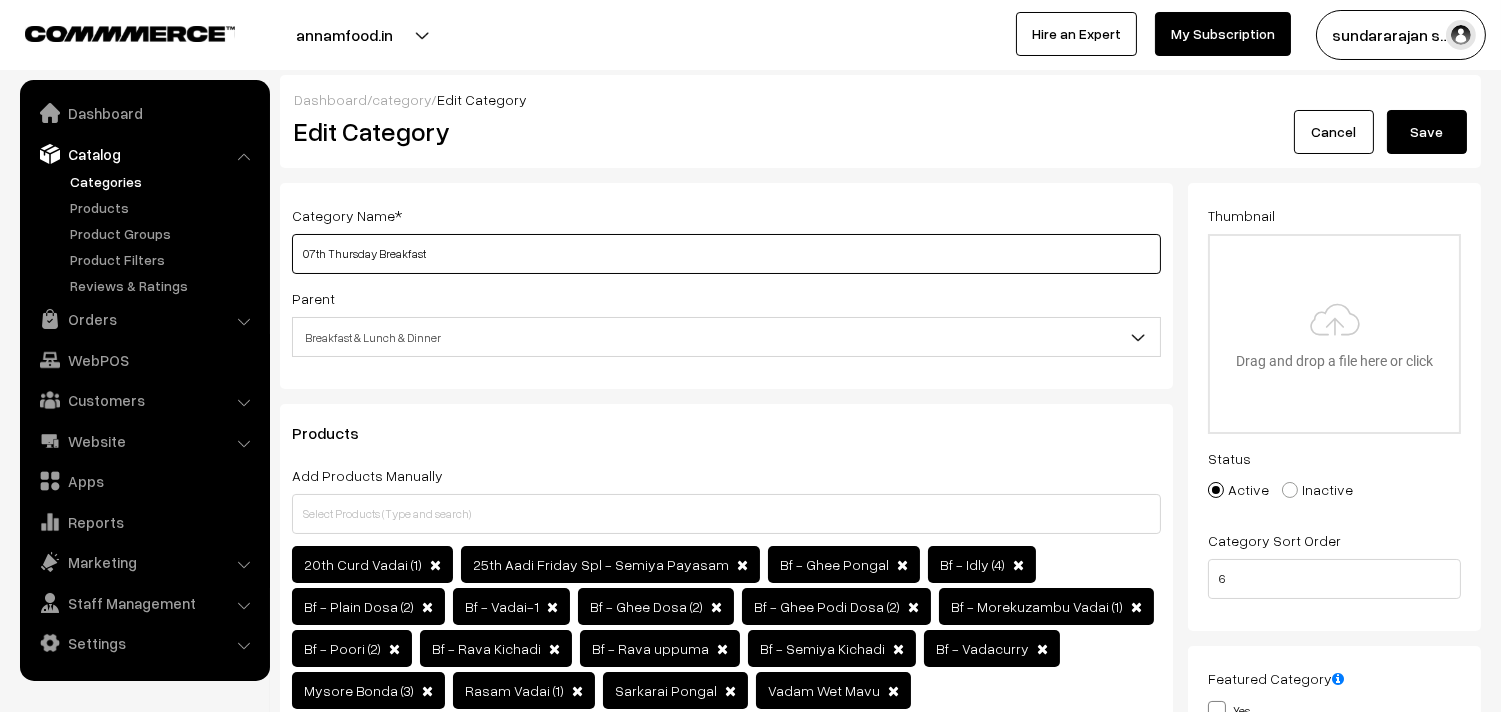 click on "07th Thursday Breakfast" at bounding box center (726, 254) 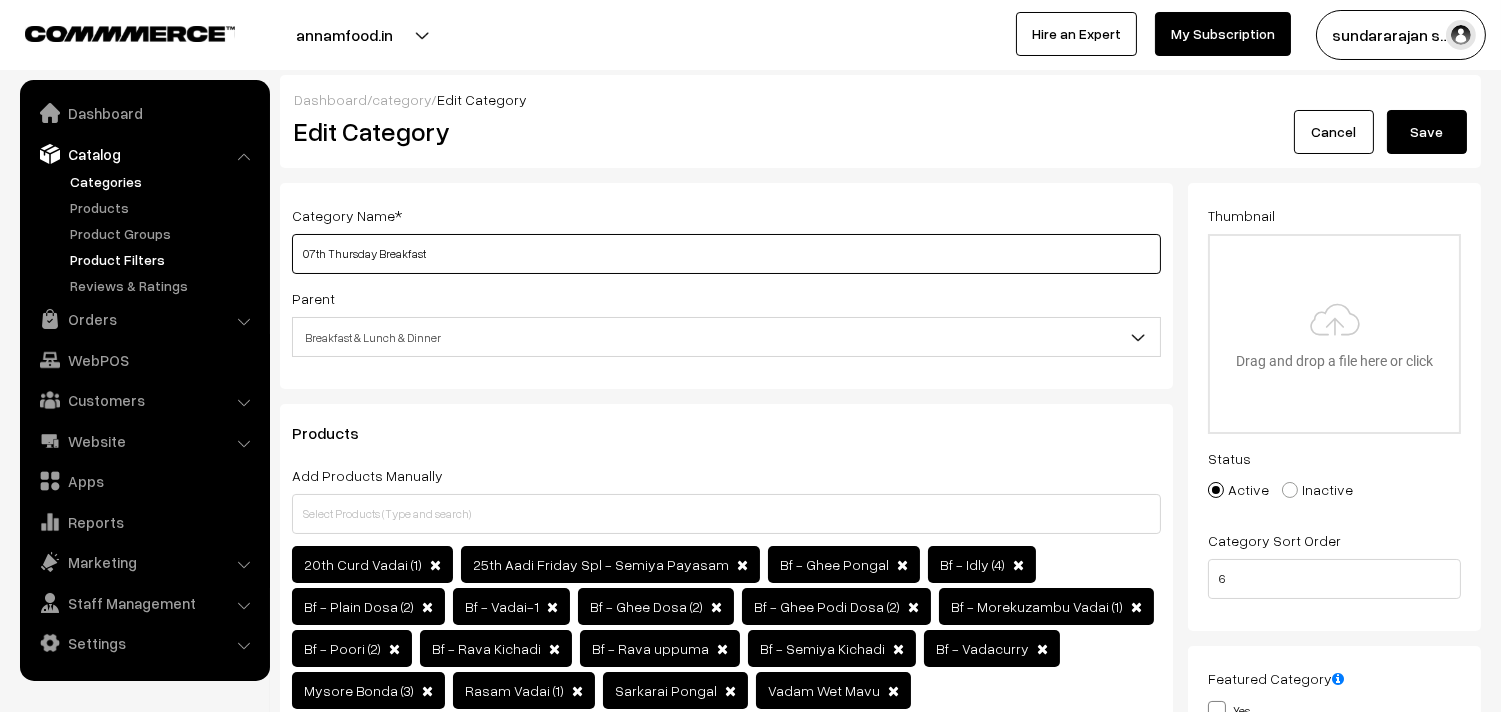 drag, startPoint x: 376, startPoint y: 256, endPoint x: 193, endPoint y: 252, distance: 183.04372 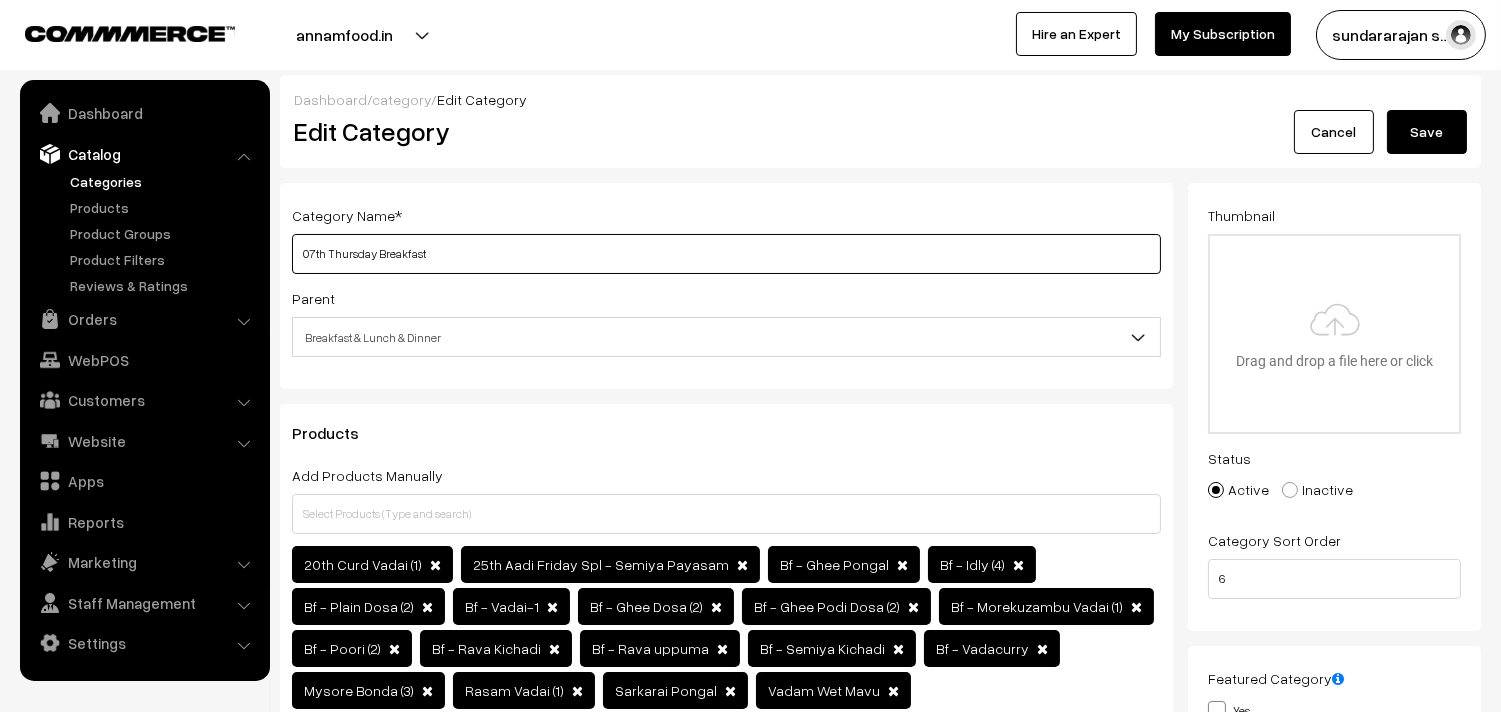 paste on "Chappathi -  10 set" 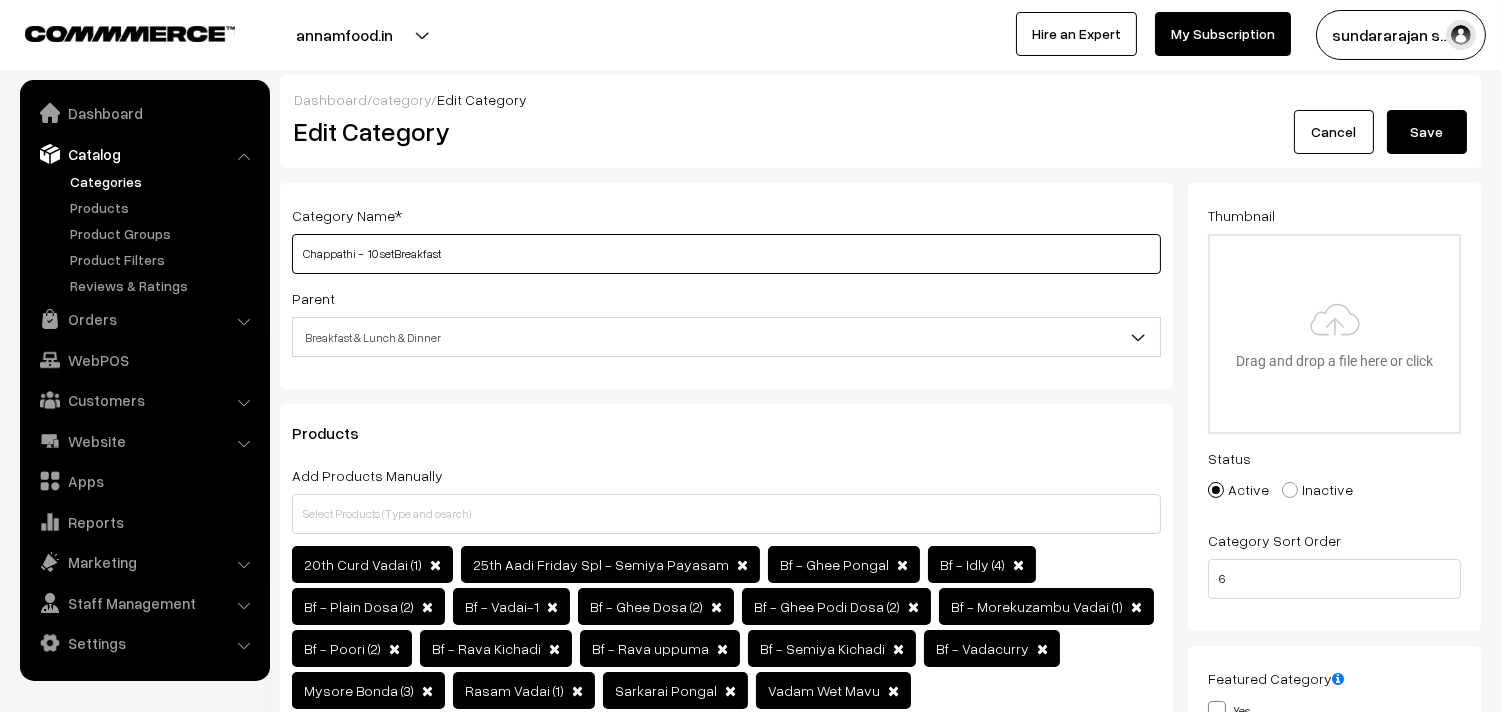 type on "07th Thursday Breakfast" 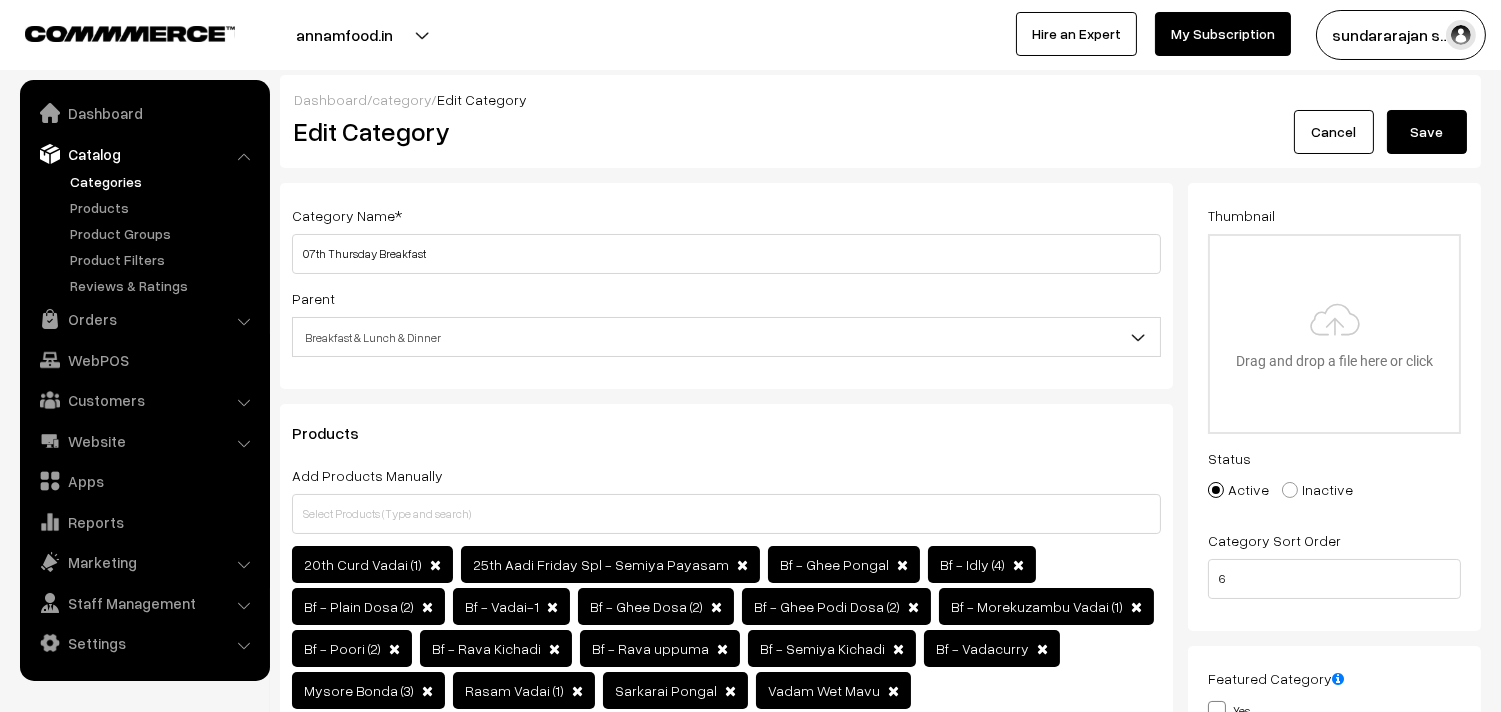 click on "Save" at bounding box center [1427, 132] 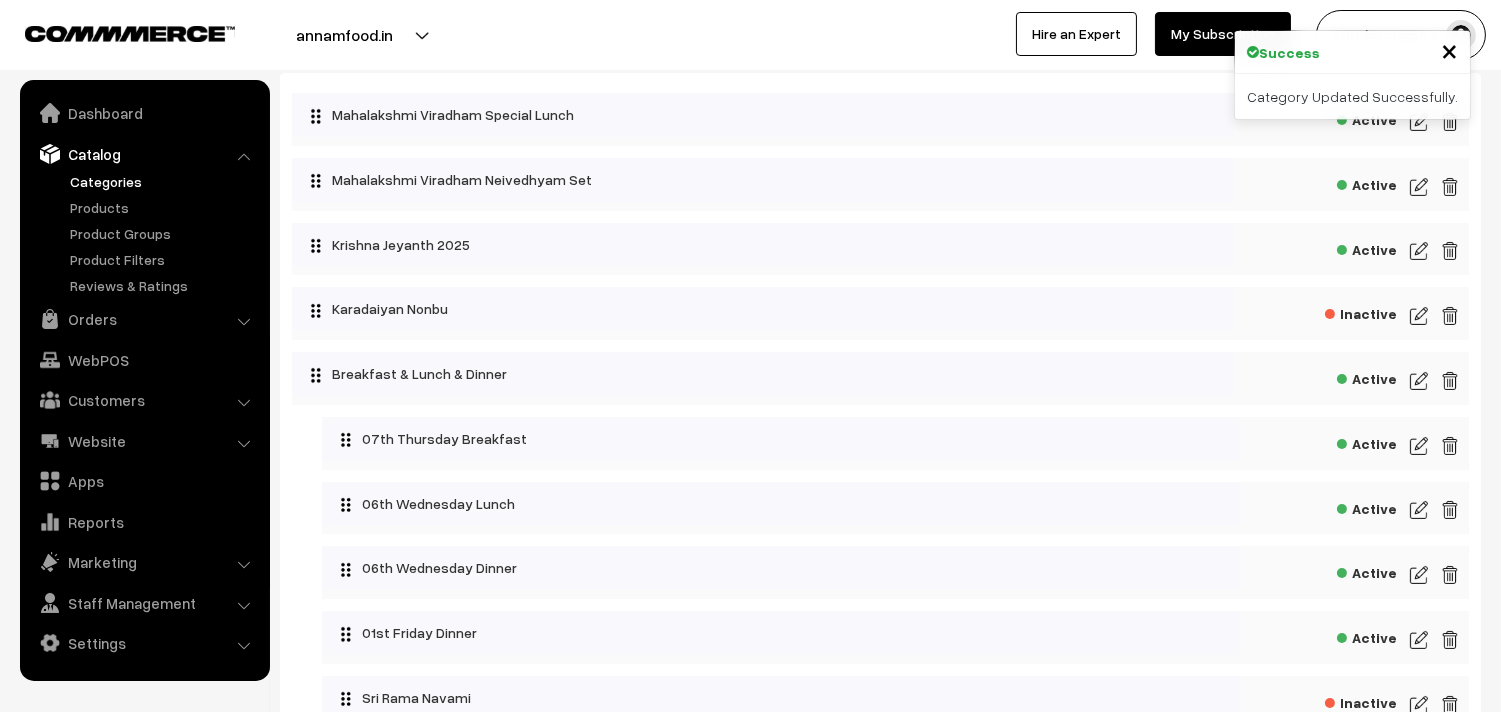scroll, scrollTop: 111, scrollLeft: 0, axis: vertical 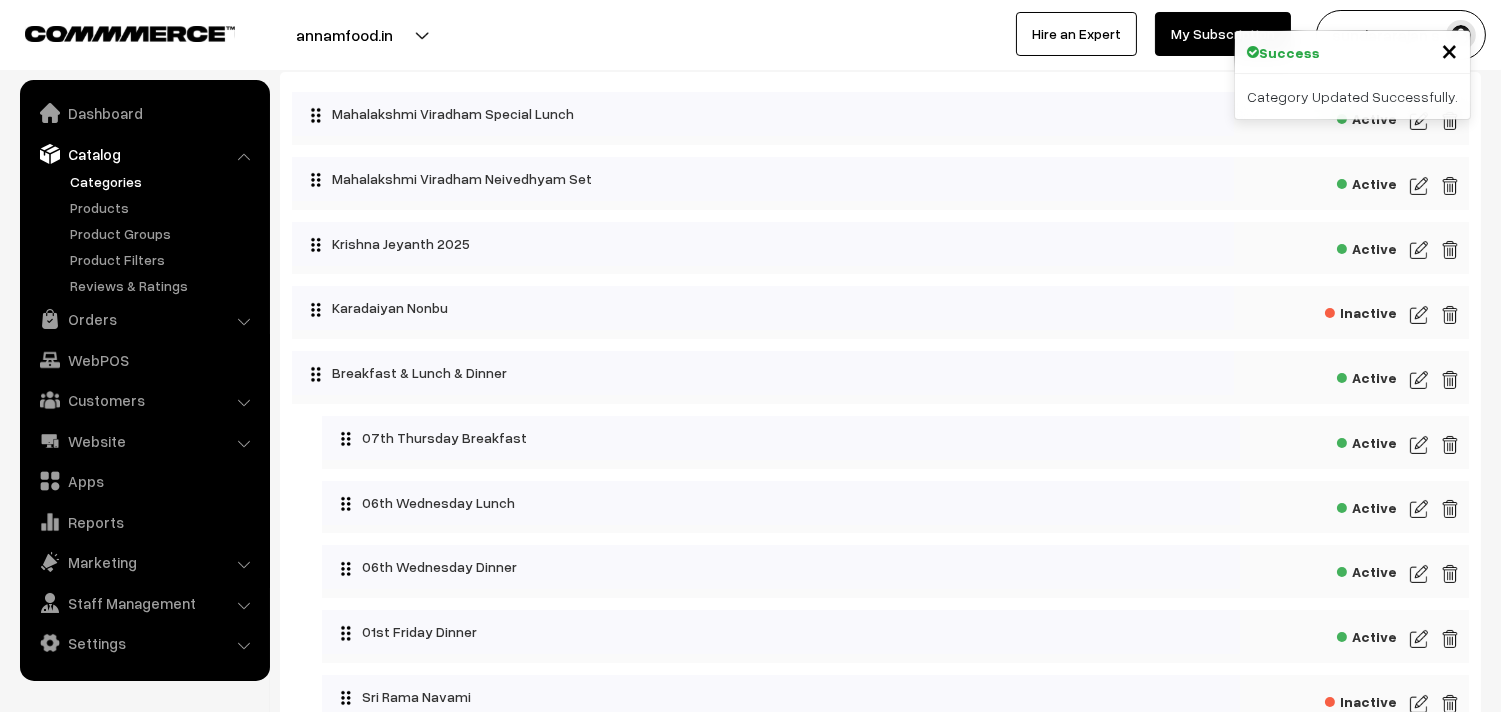 click on "Active" at bounding box center (895, 507) 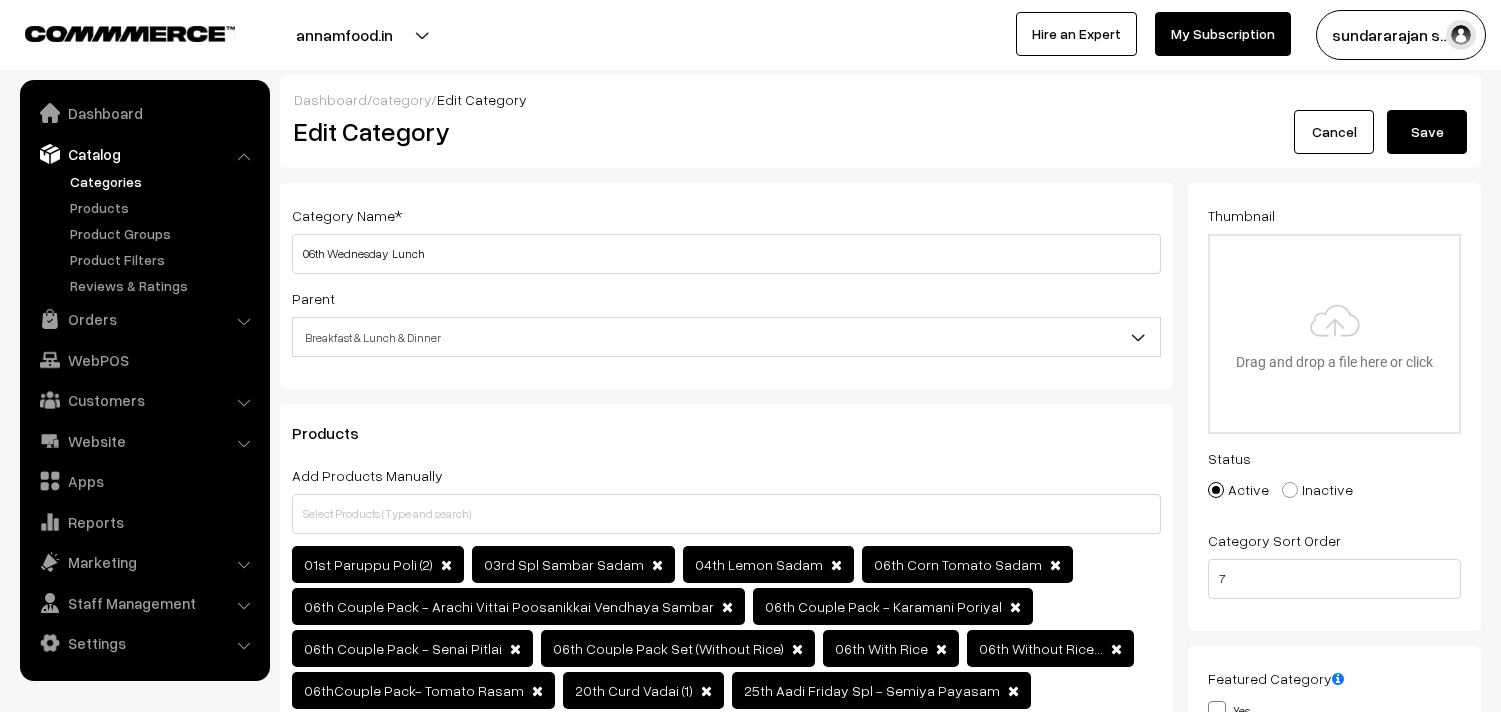 scroll, scrollTop: 0, scrollLeft: 0, axis: both 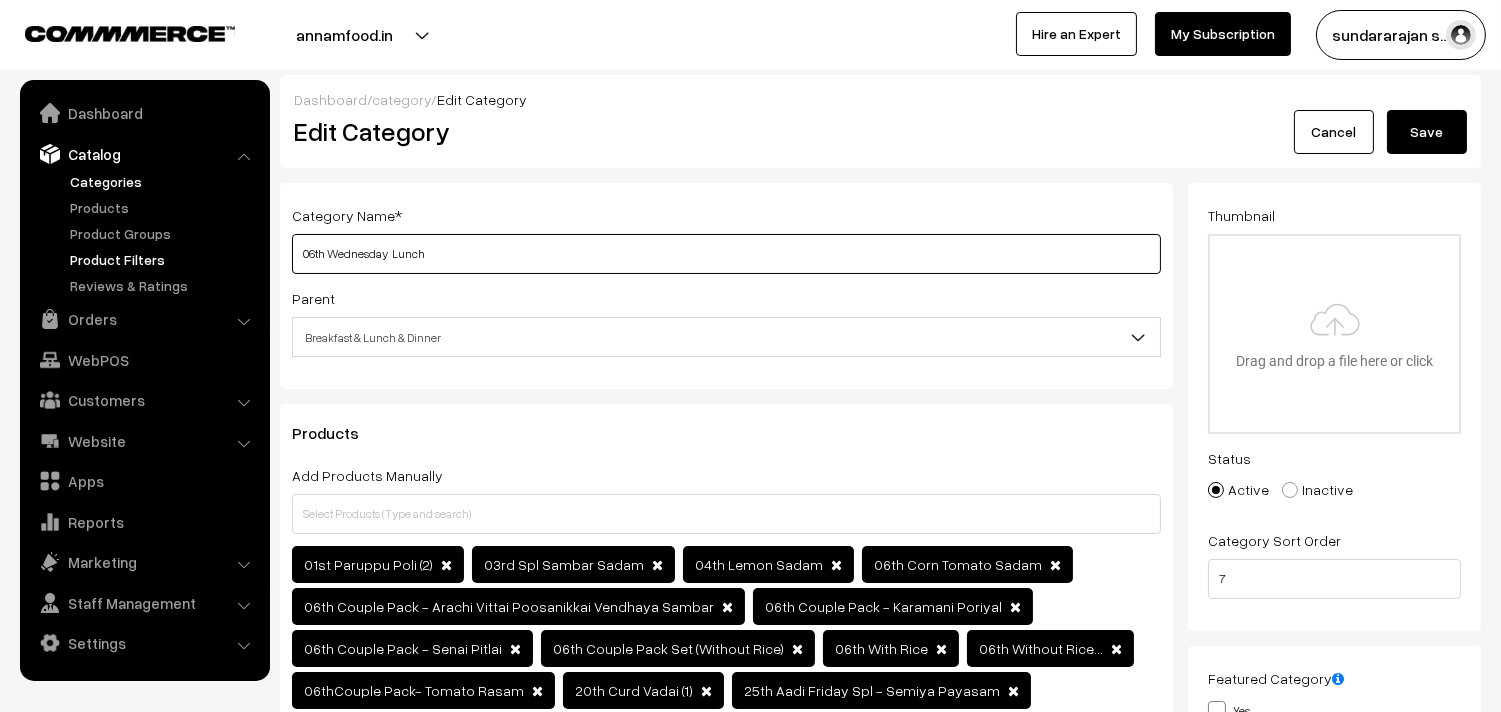 drag, startPoint x: 391, startPoint y: 256, endPoint x: 166, endPoint y: 252, distance: 225.03555 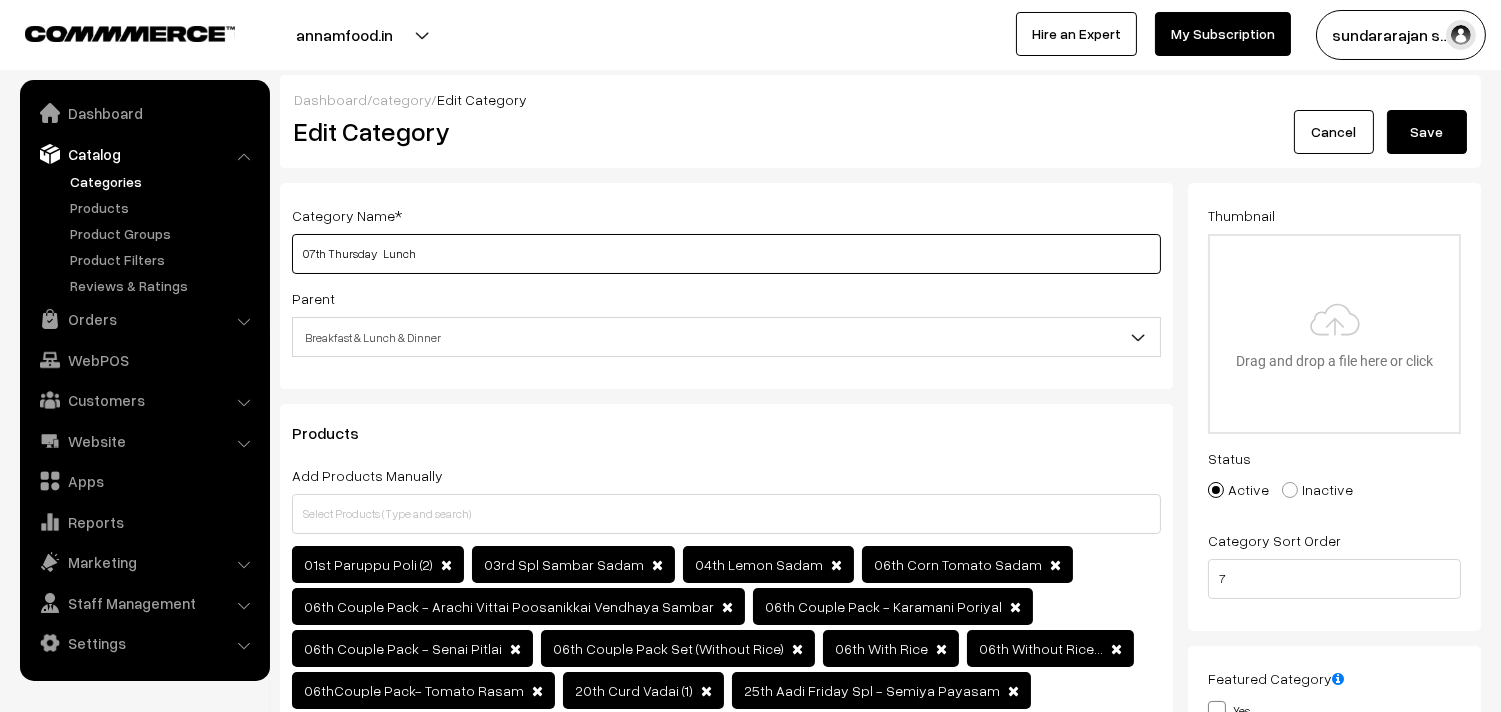 type on "07th Thursday   Lunch" 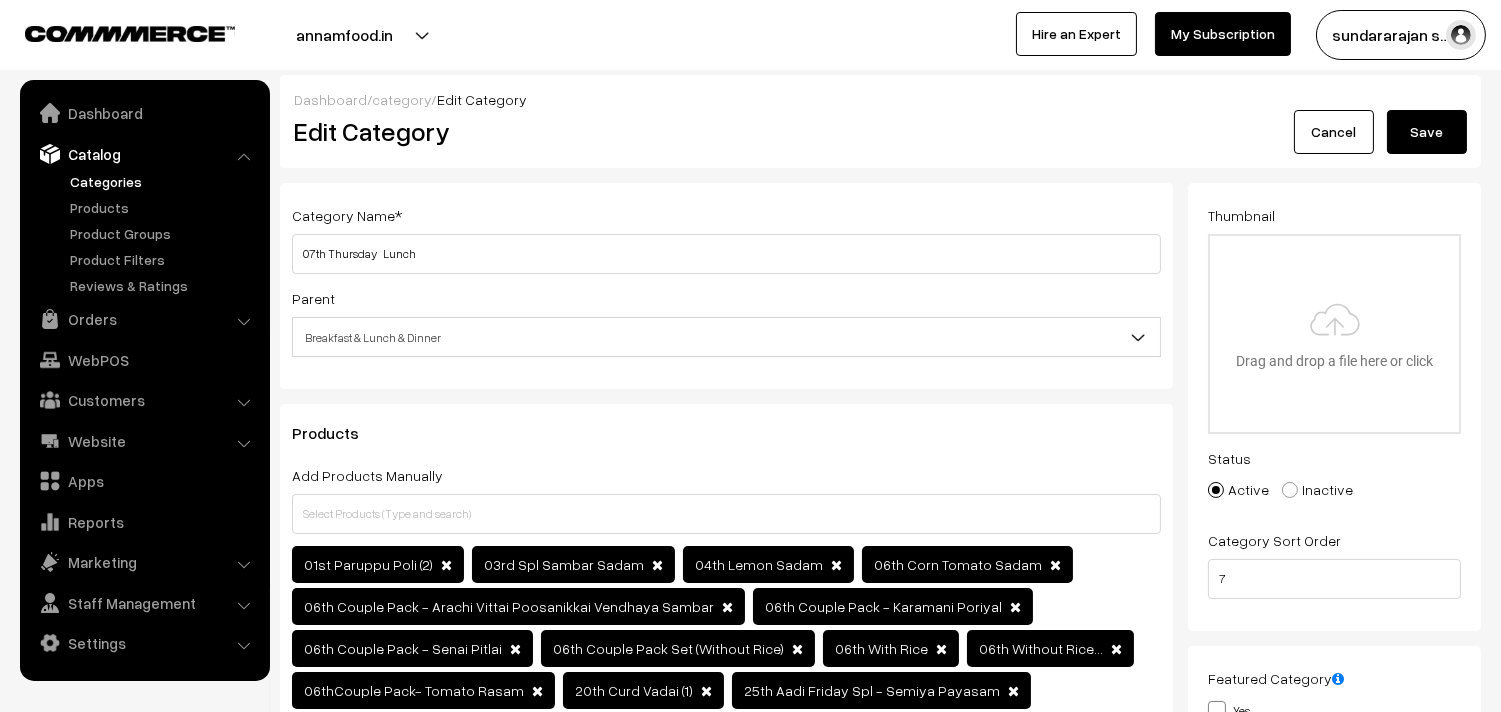 drag, startPoint x: 1428, startPoint y: 137, endPoint x: 1352, endPoint y: 151, distance: 77.27872 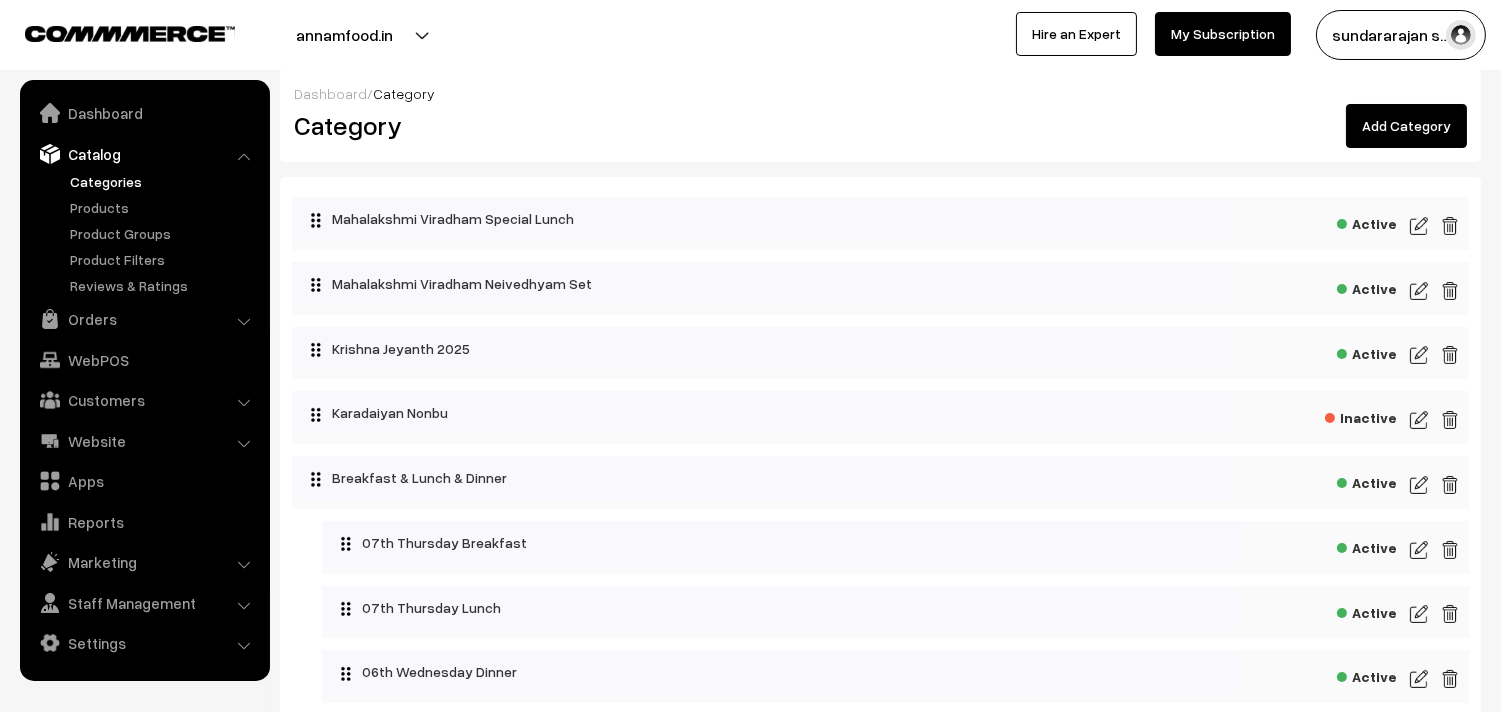 scroll, scrollTop: 222, scrollLeft: 0, axis: vertical 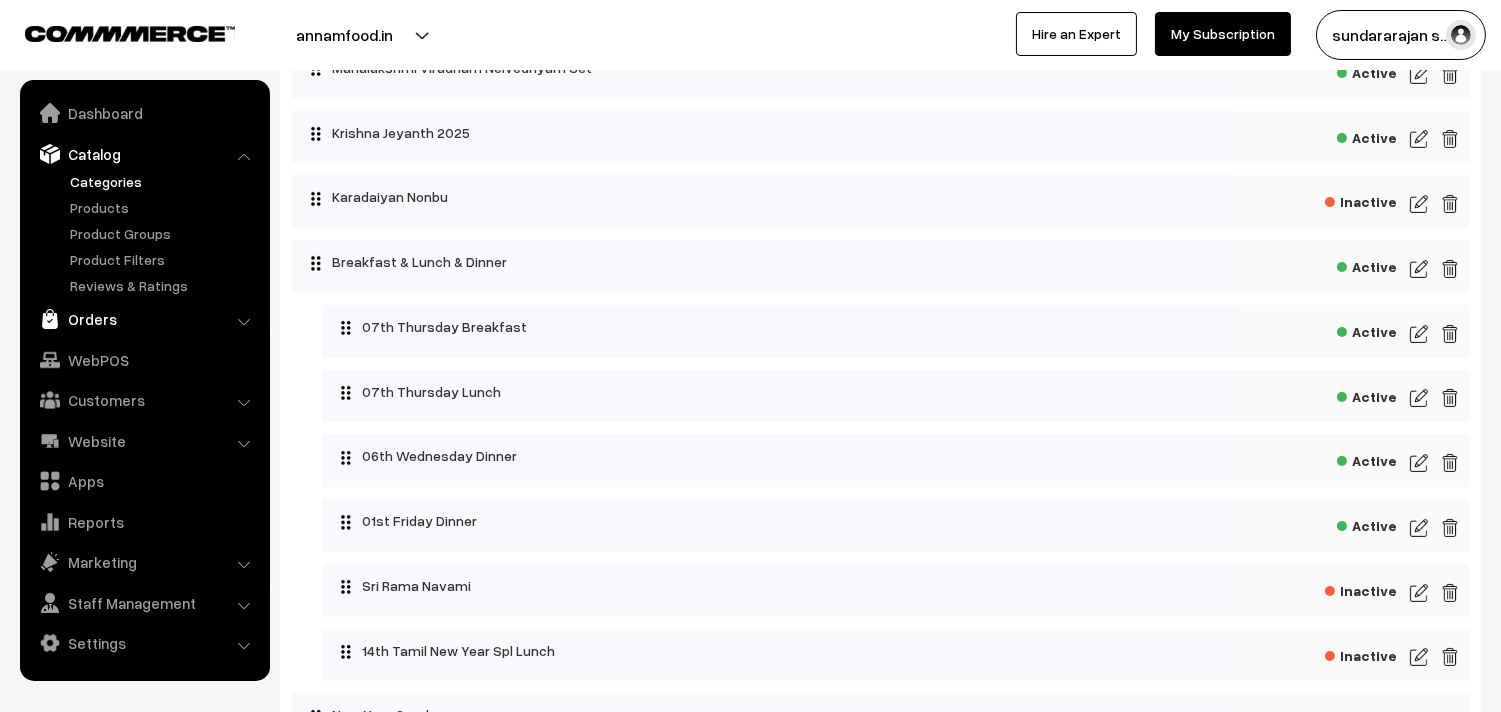 click on "Orders" at bounding box center (144, 319) 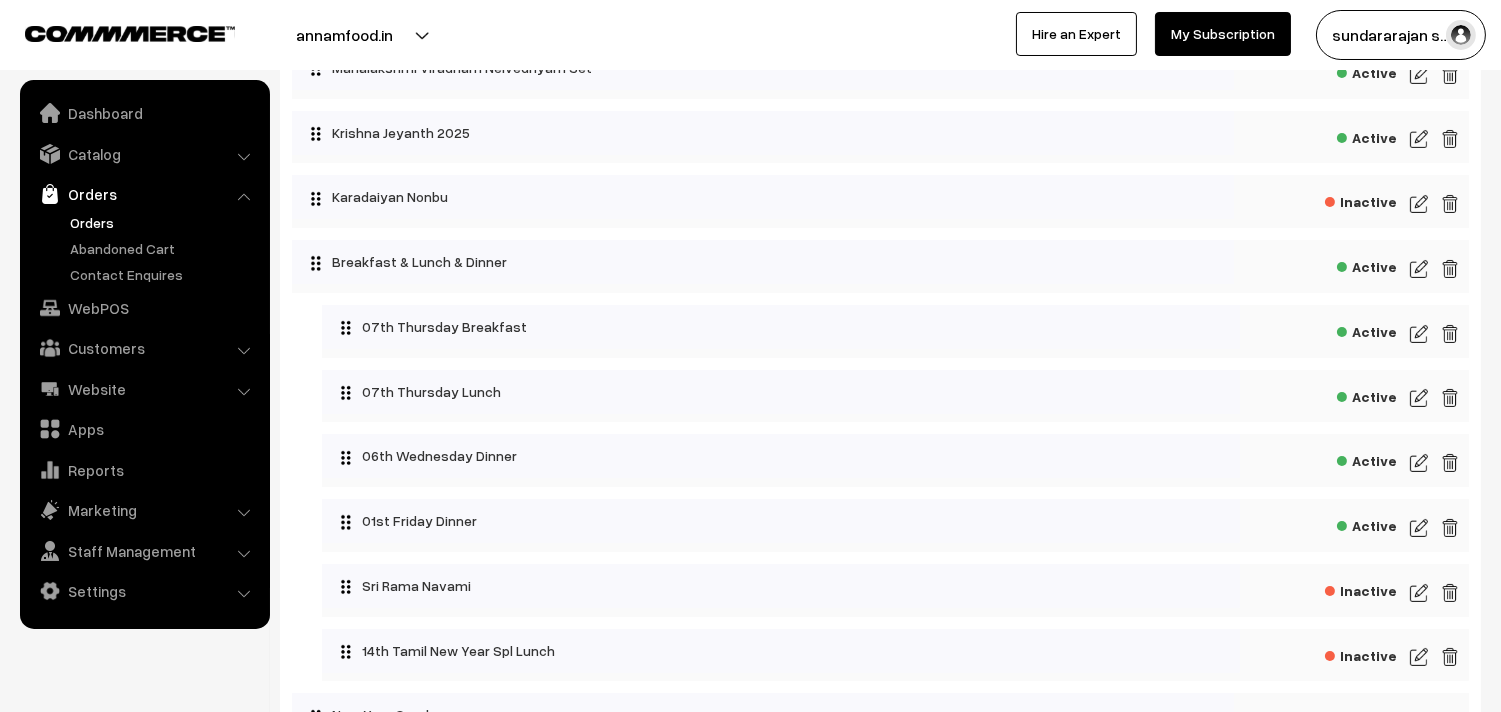 click on "Orders" at bounding box center (164, 222) 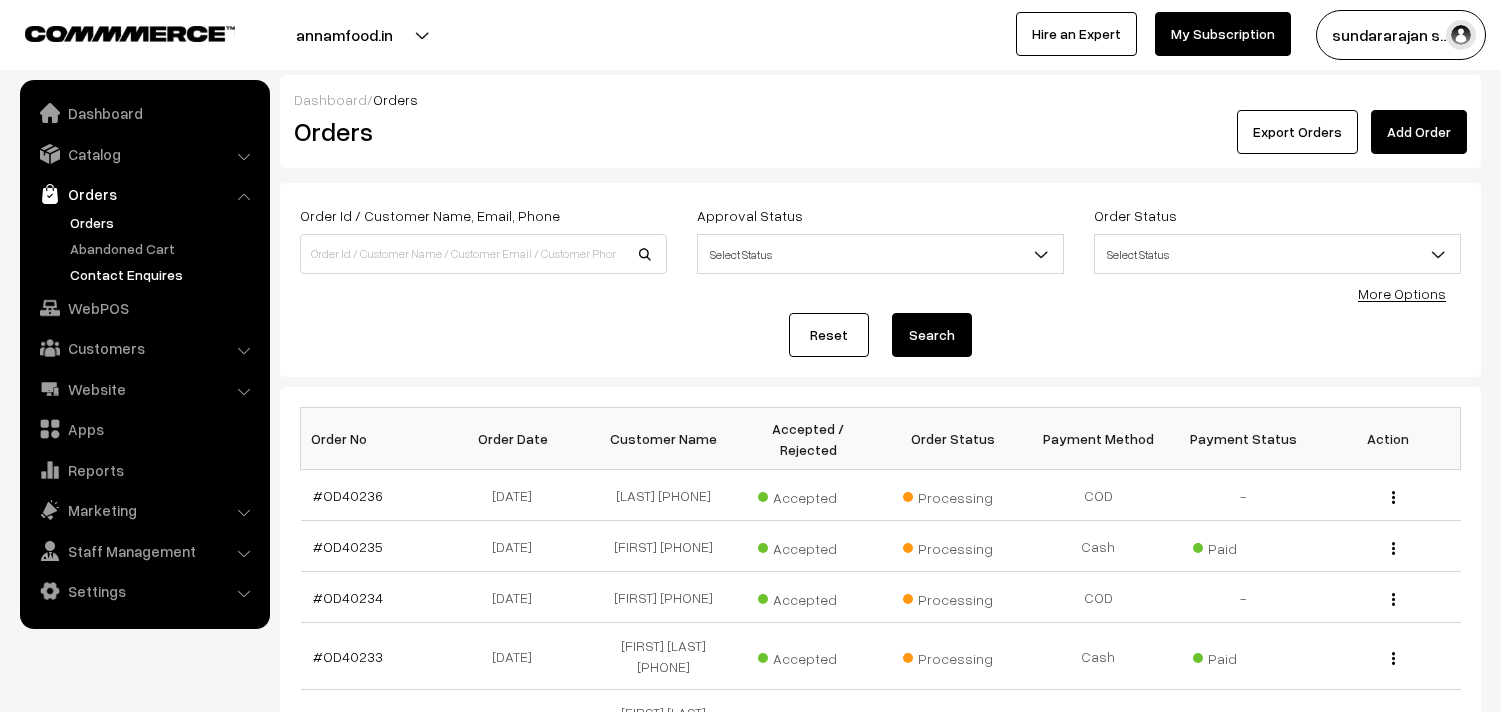 scroll, scrollTop: 0, scrollLeft: 0, axis: both 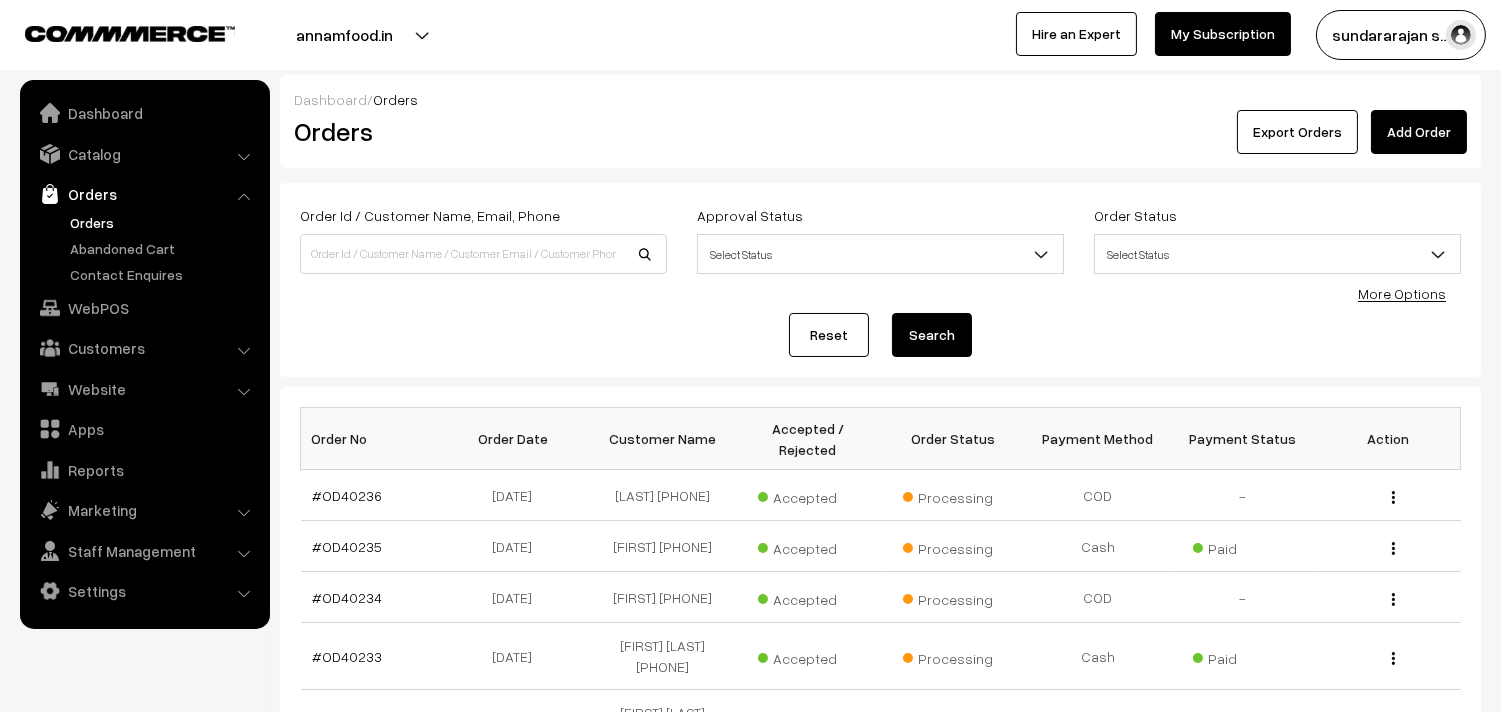 click on "Orders" at bounding box center [164, 222] 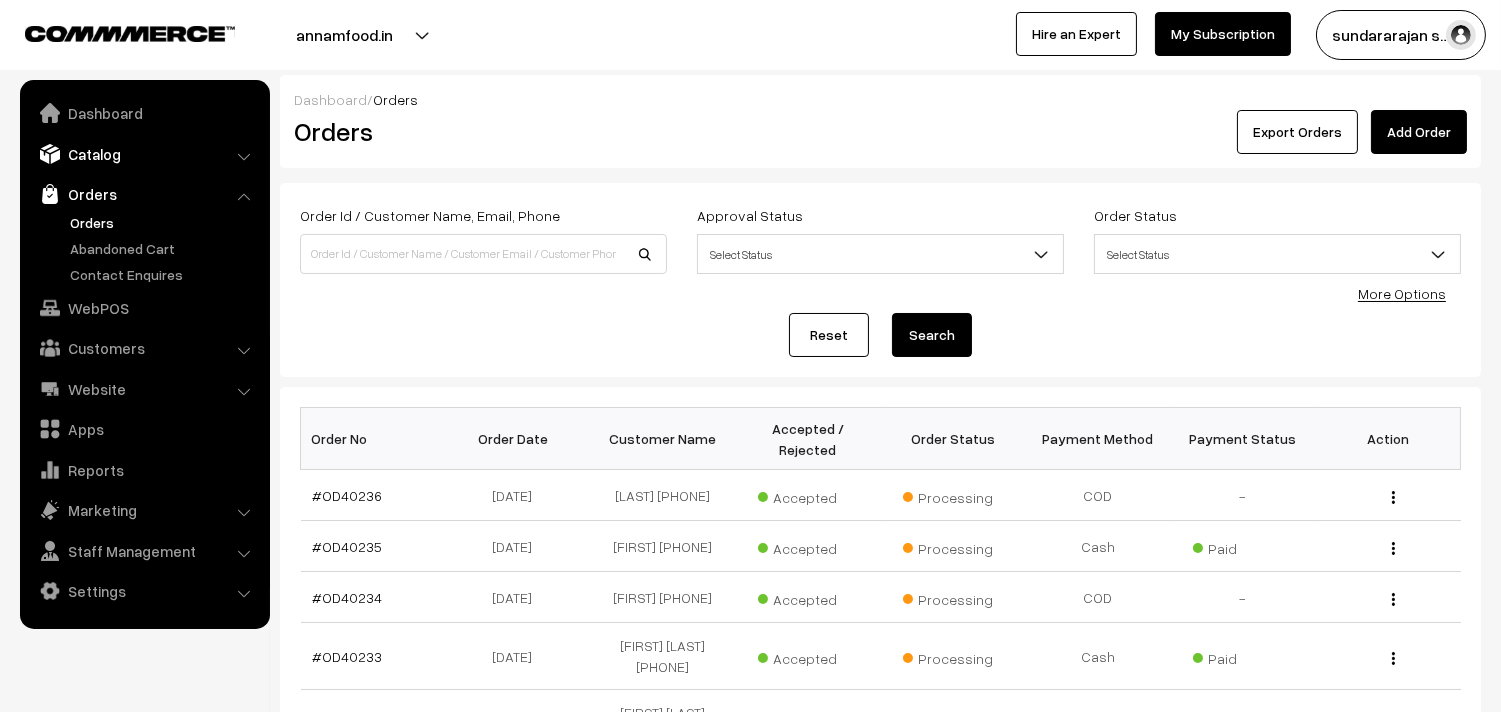 click on "Catalog" at bounding box center (144, 154) 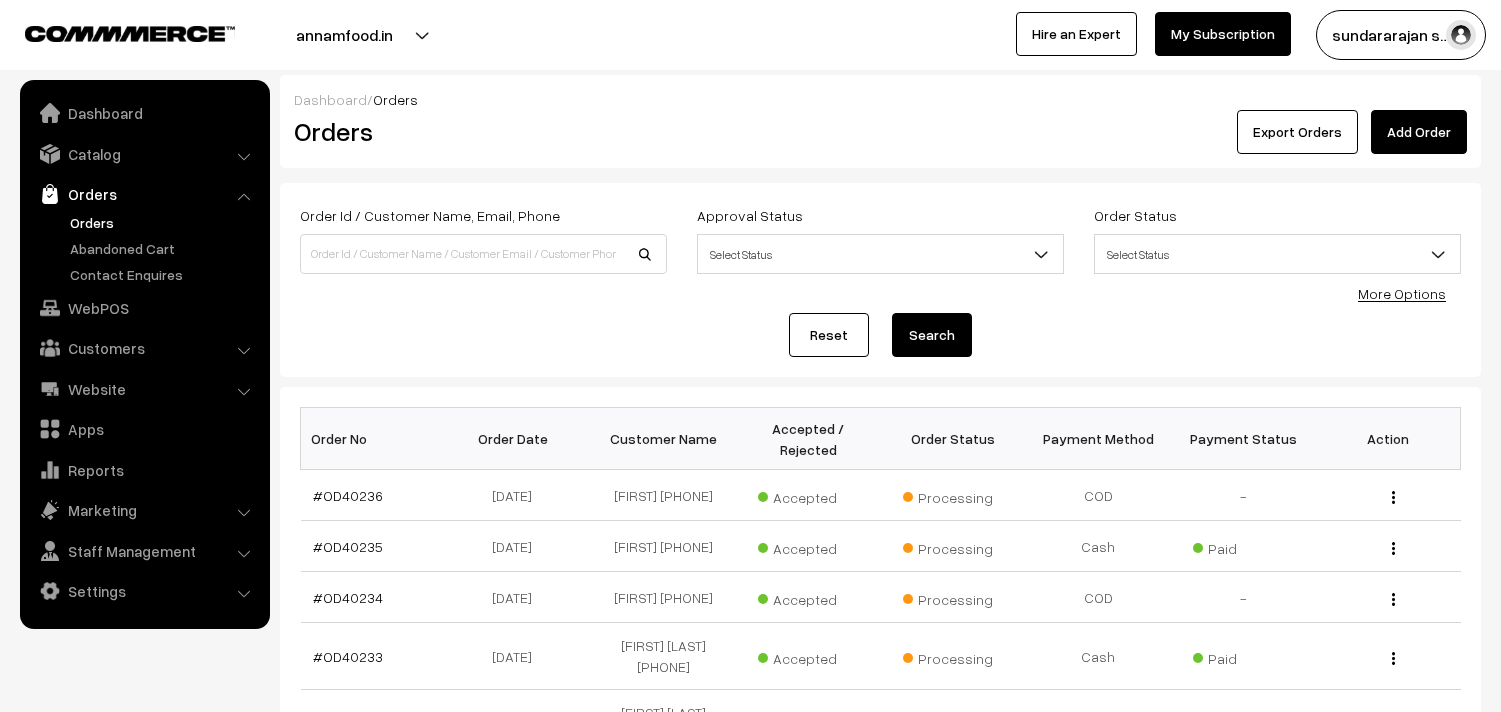 click on "Orders" at bounding box center [144, 194] 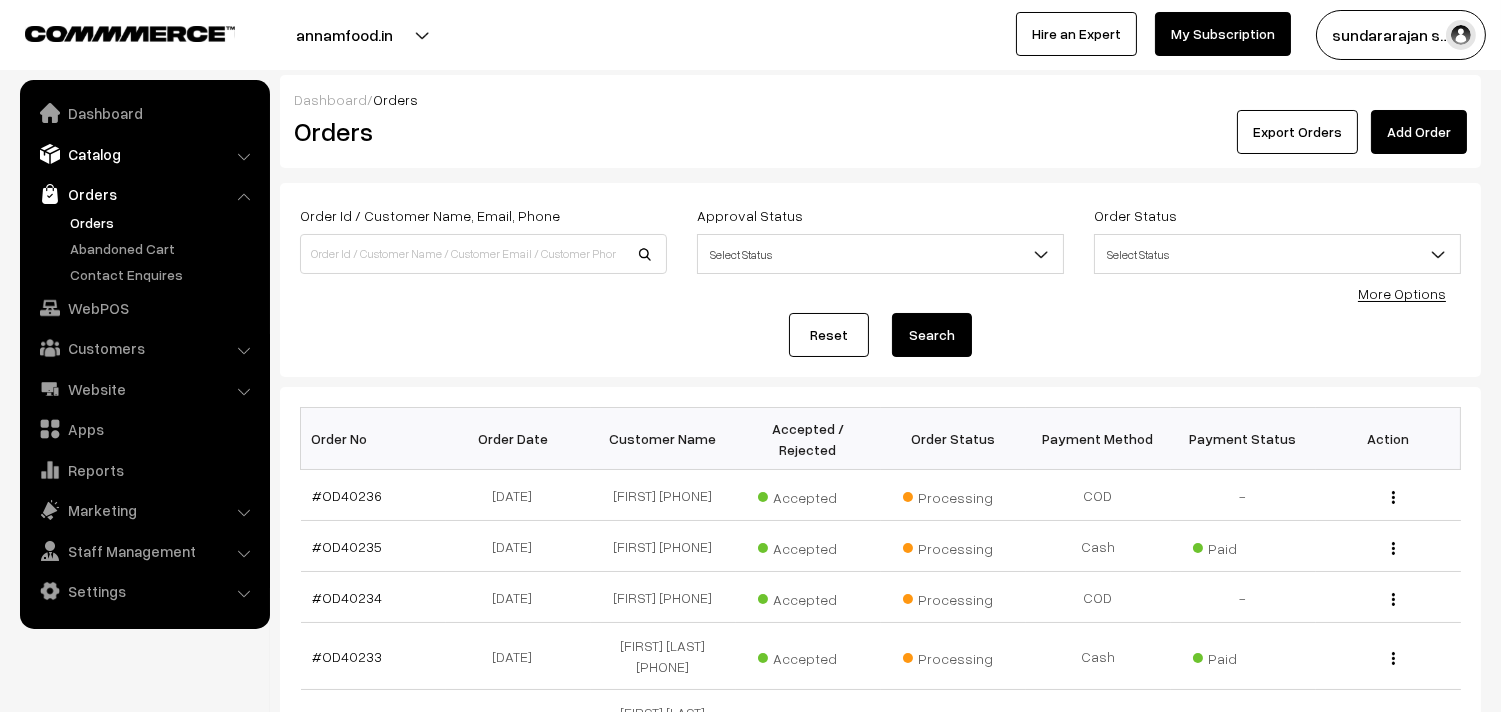 click on "Catalog" at bounding box center (144, 154) 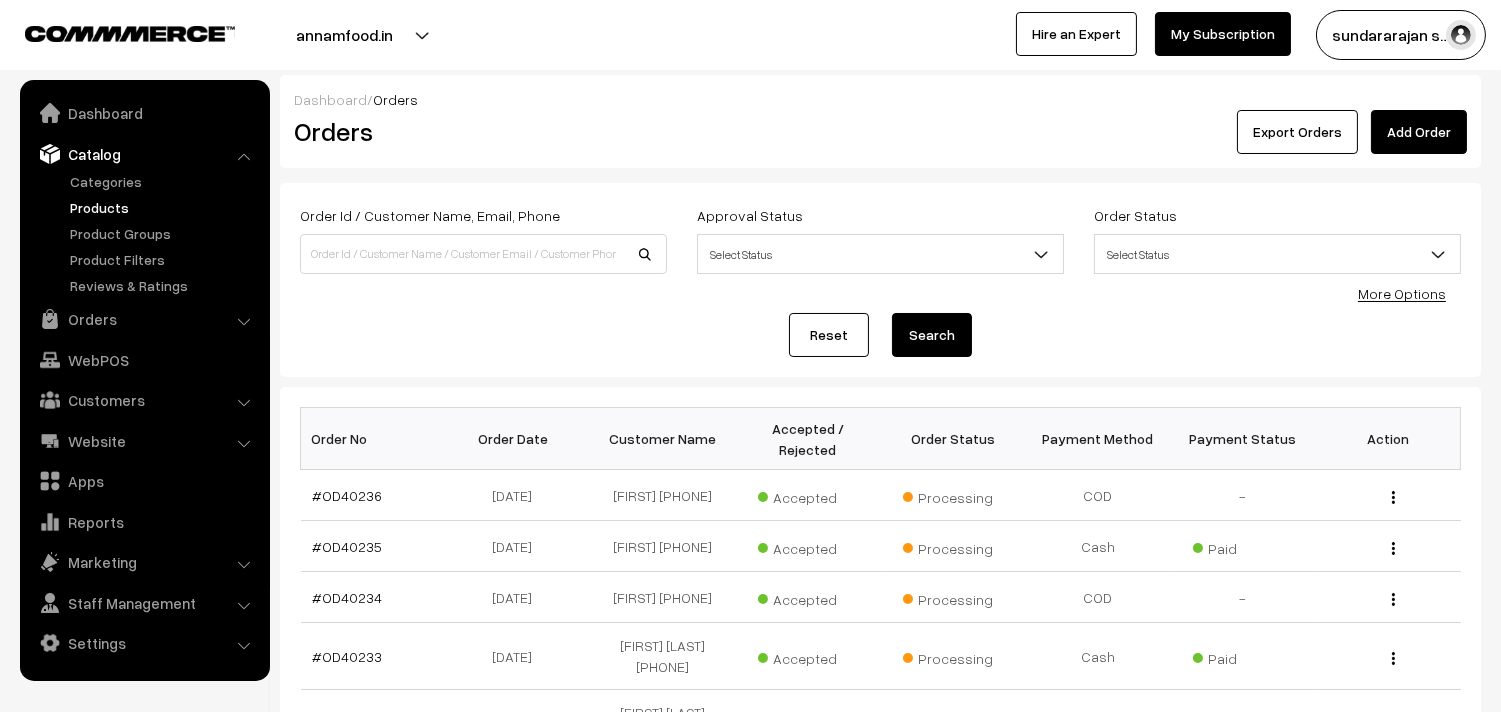 click on "Products" at bounding box center (164, 207) 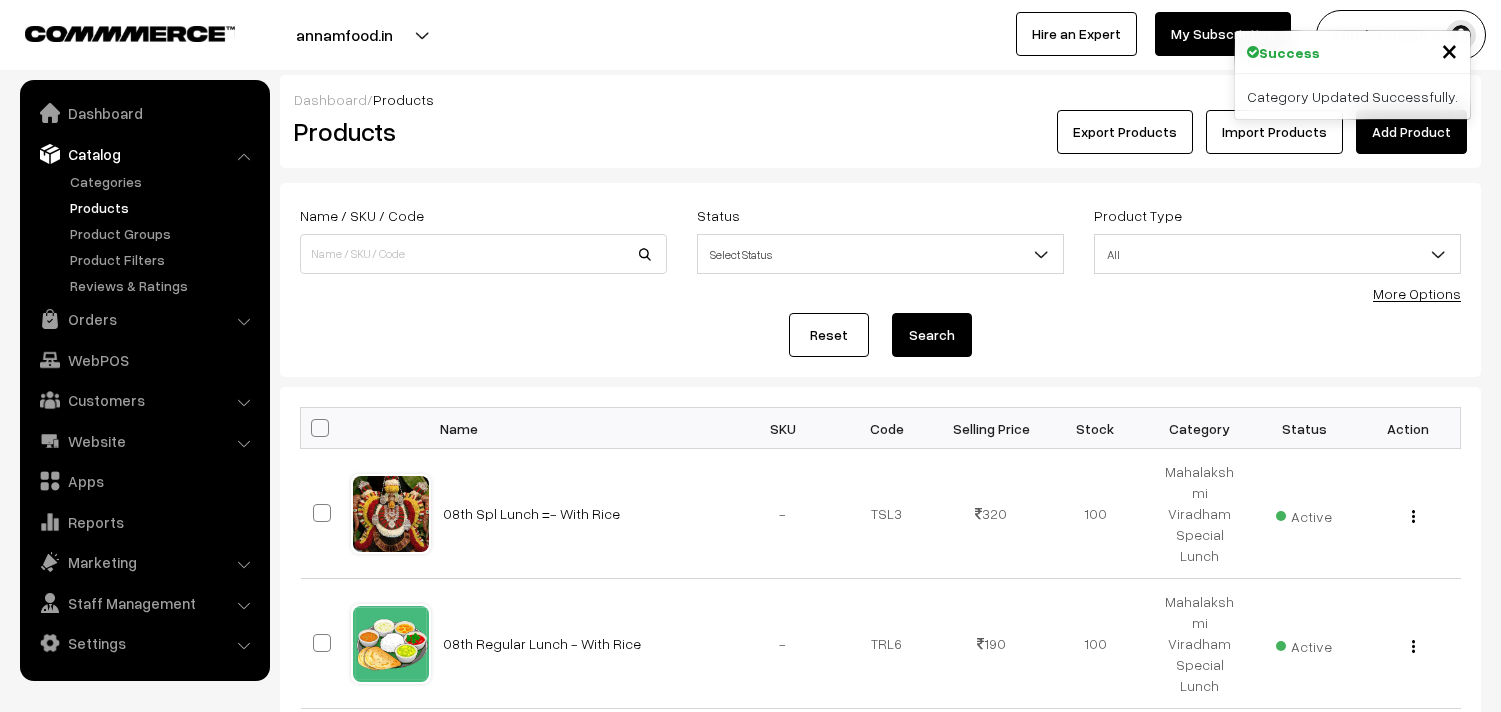 click on "More Options" at bounding box center [1417, 293] 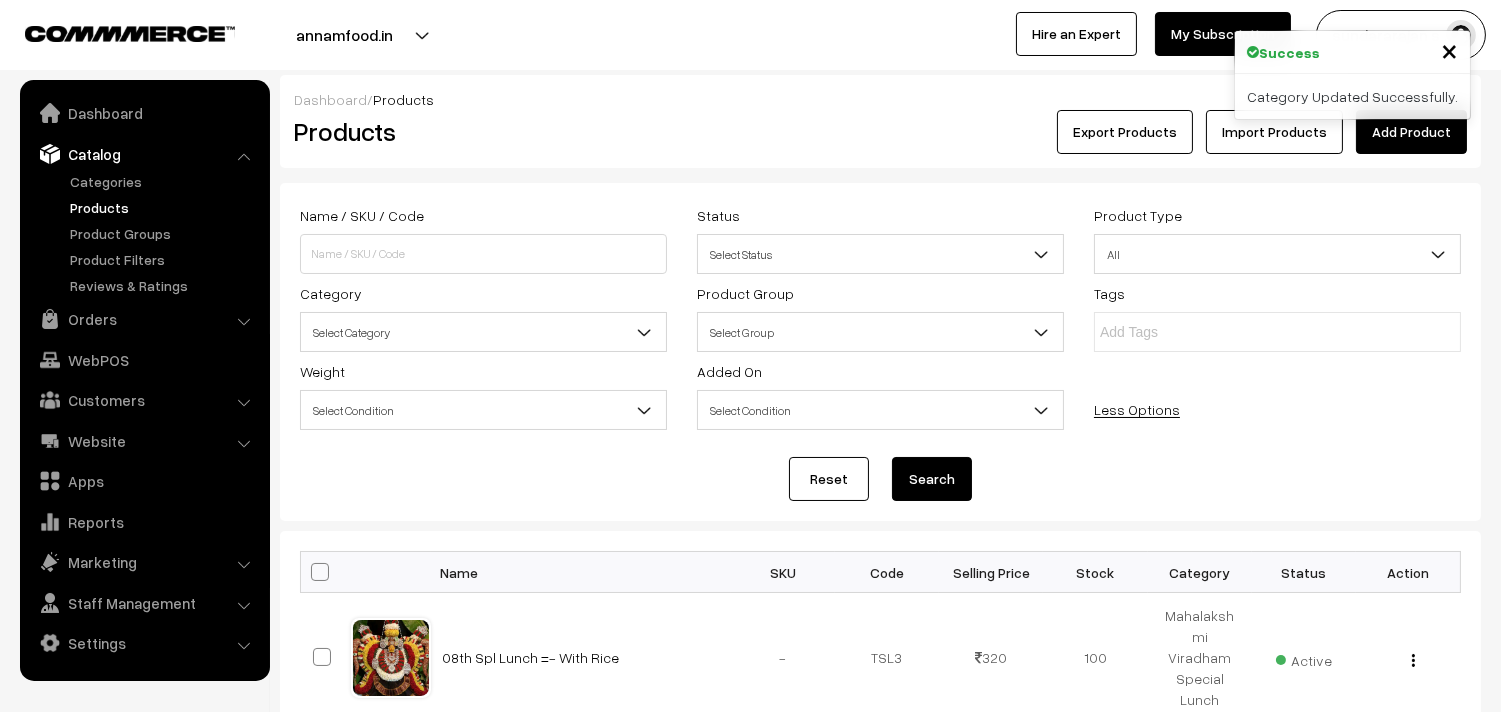 click on "Select Category" at bounding box center (483, 332) 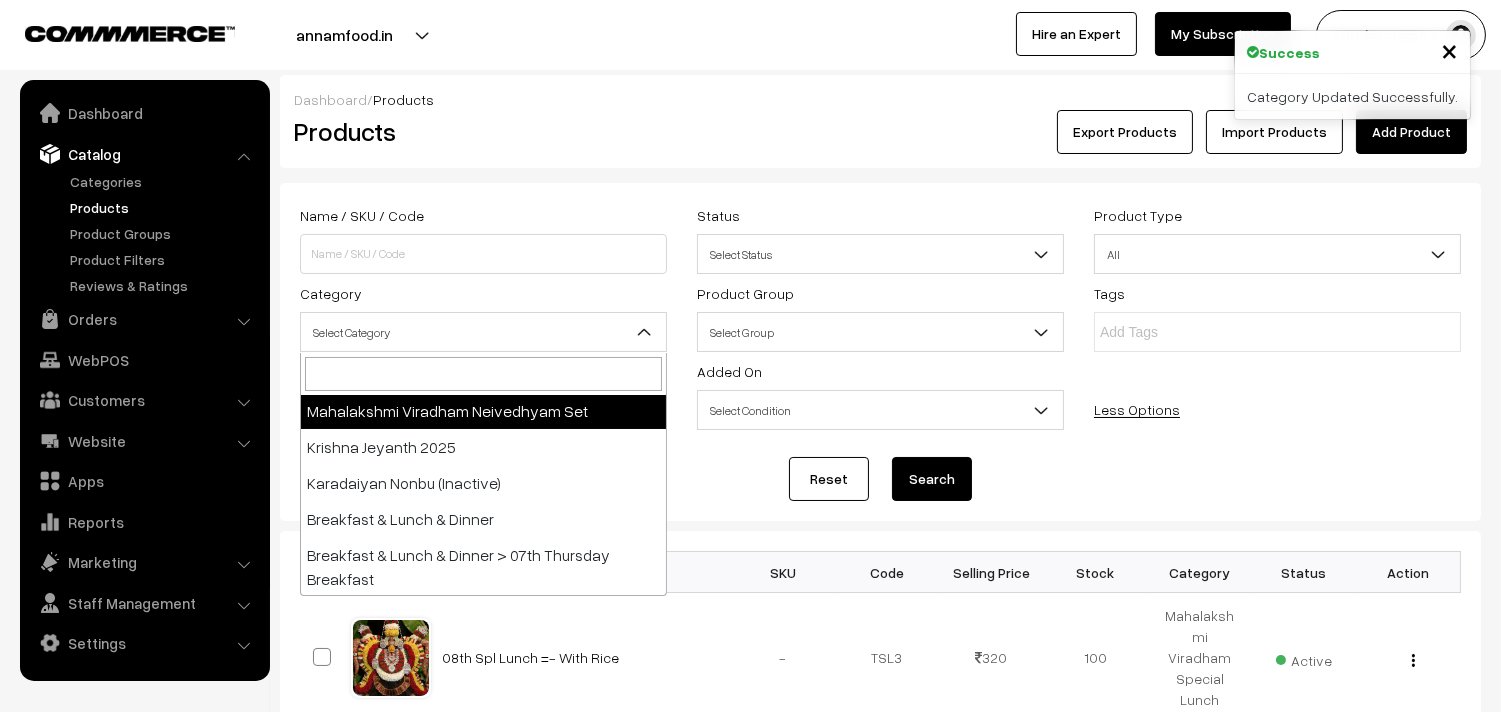 scroll, scrollTop: 111, scrollLeft: 0, axis: vertical 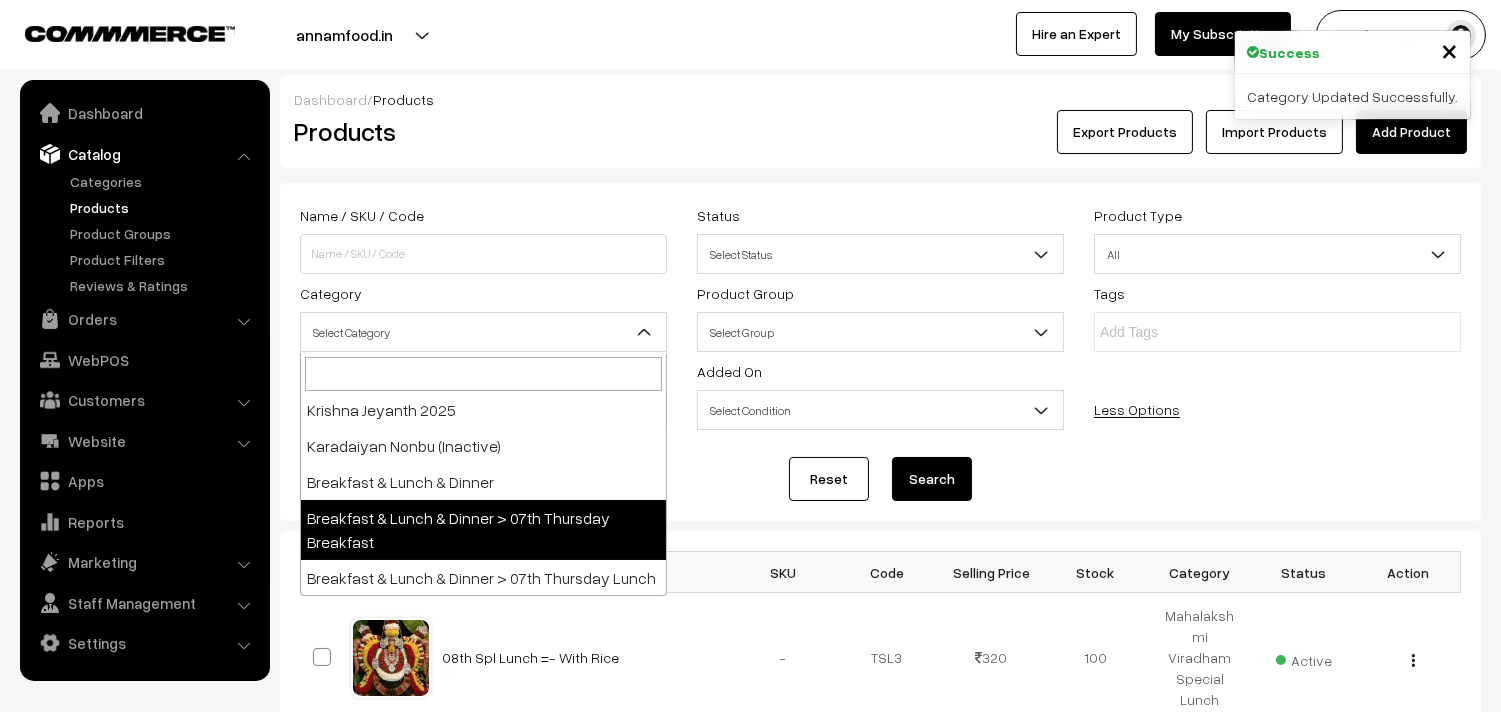 select on "91" 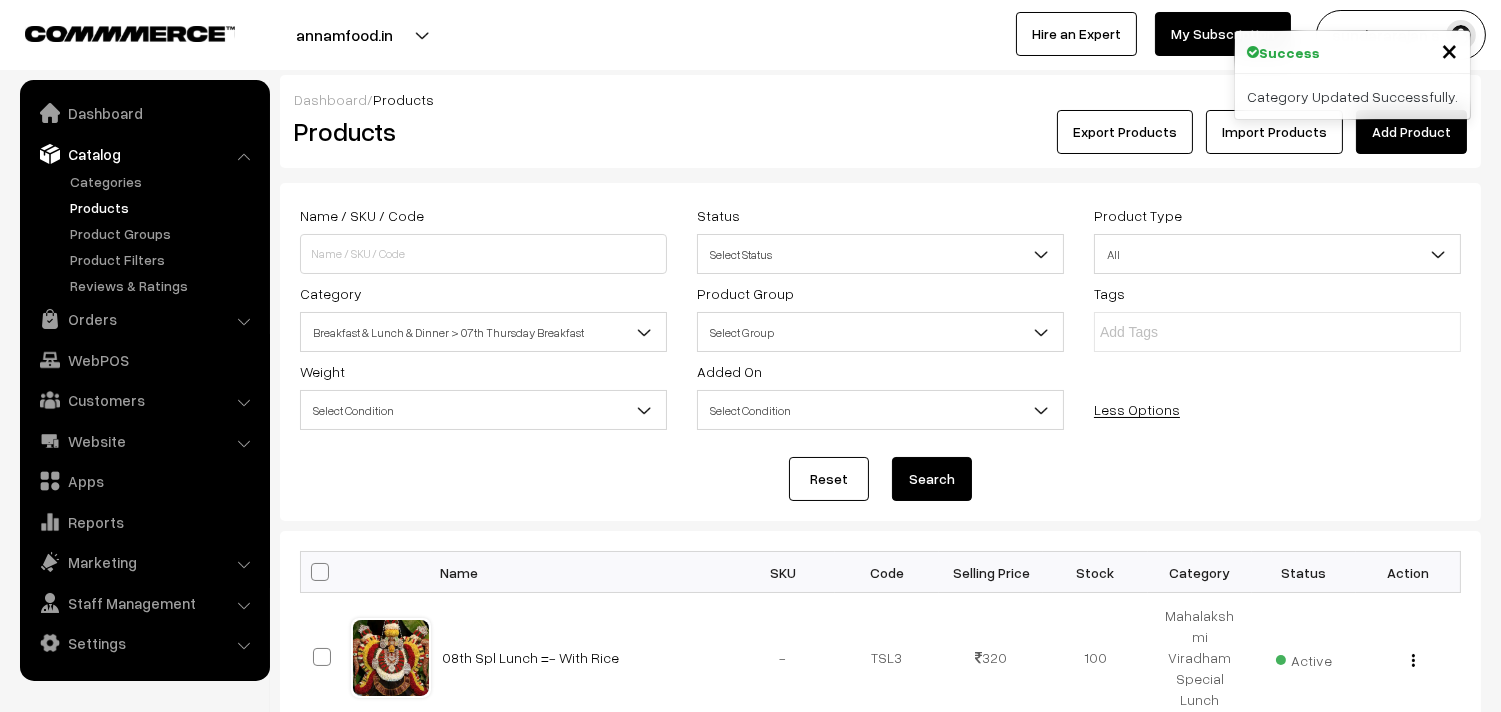 click on "Search" at bounding box center (932, 479) 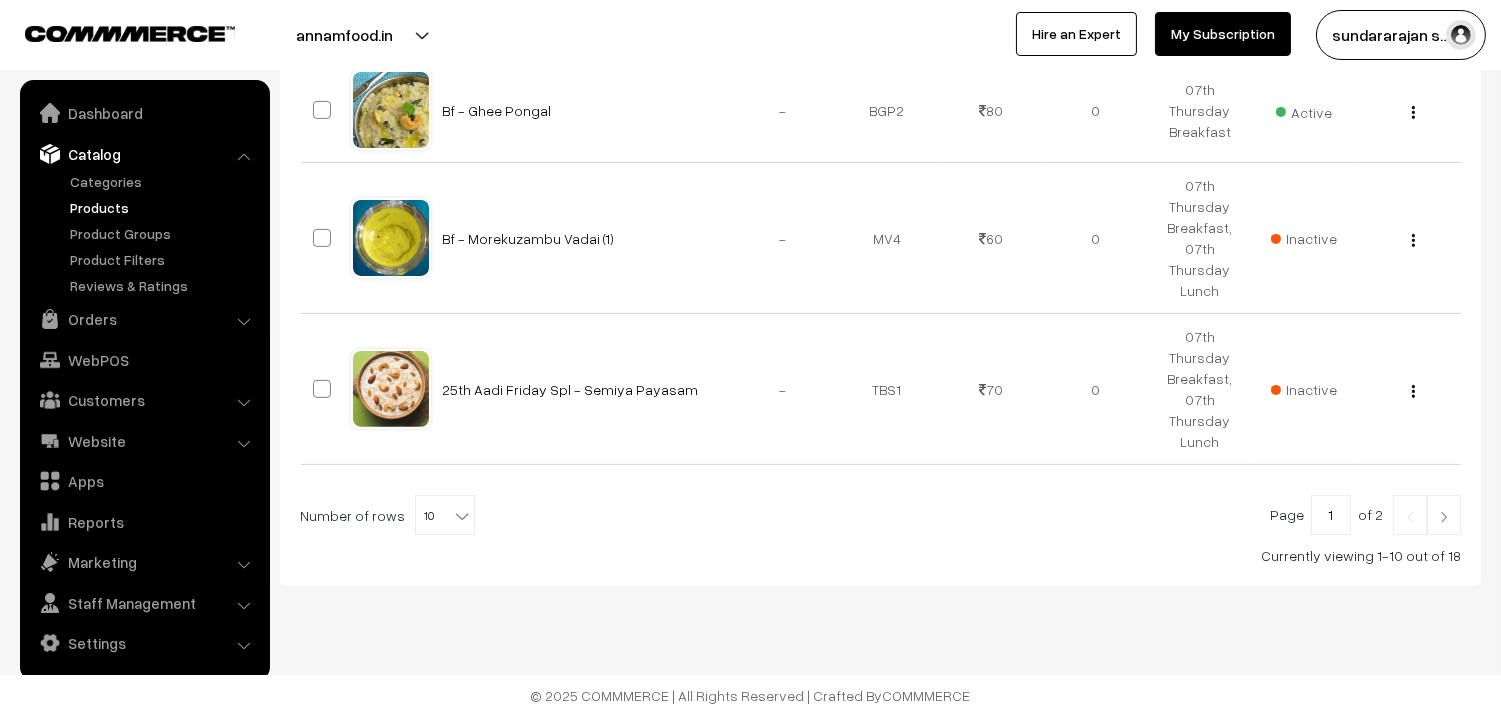 scroll, scrollTop: 1276, scrollLeft: 0, axis: vertical 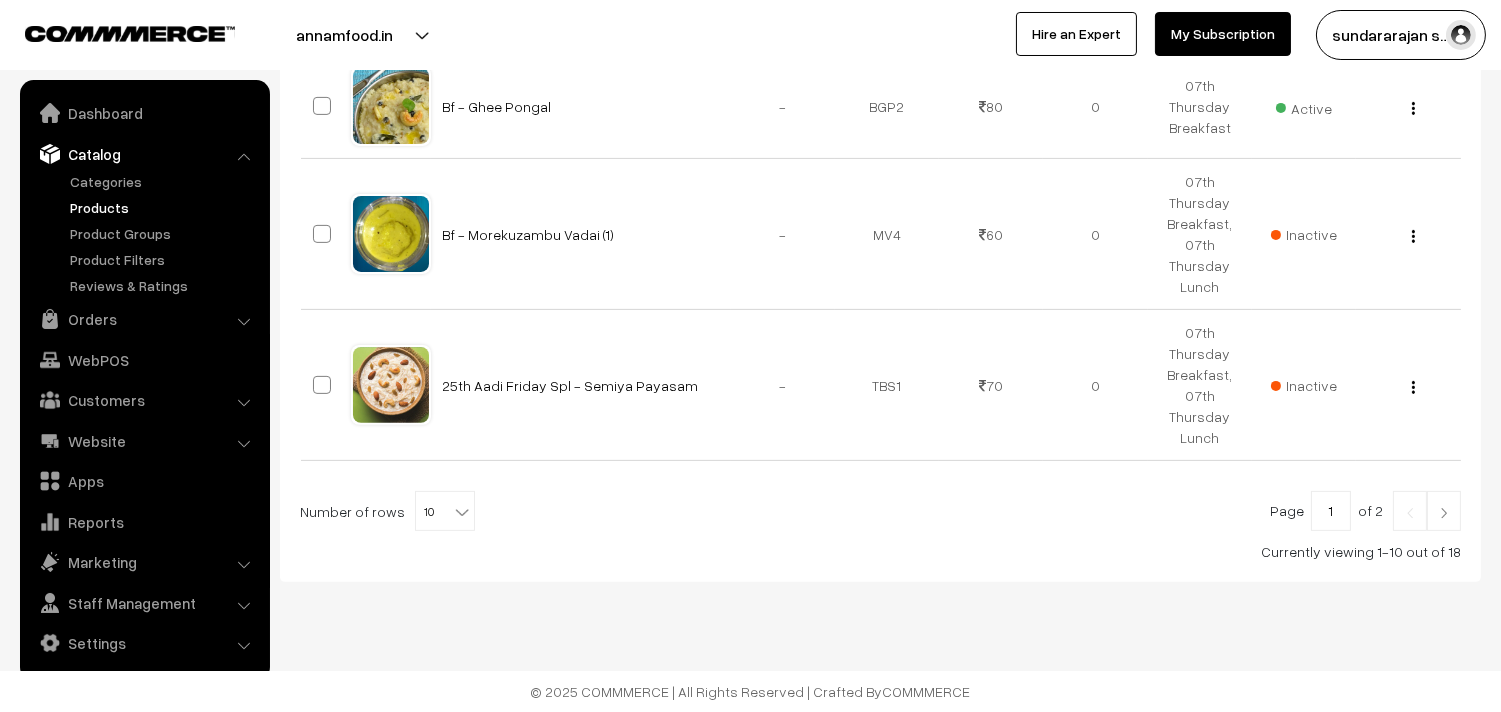 click on "10" at bounding box center [445, 512] 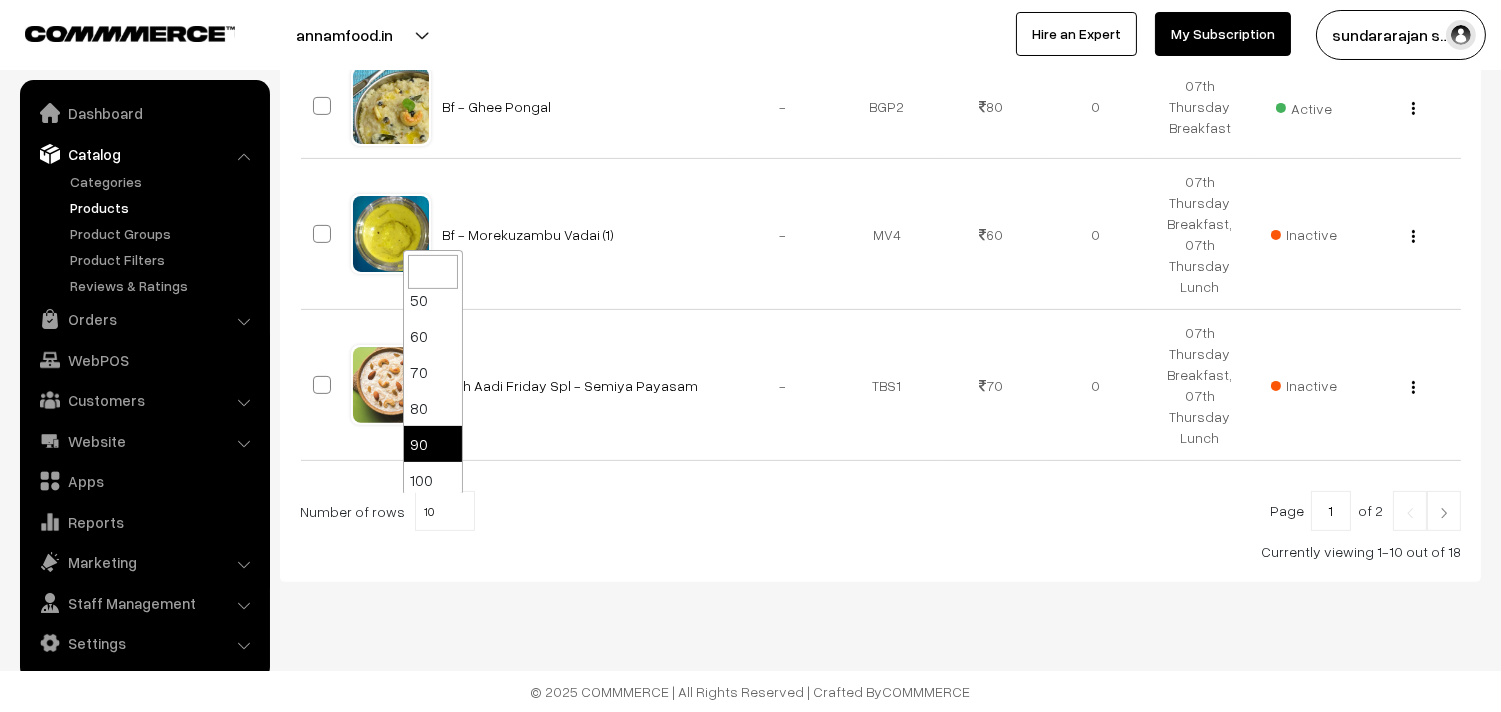 scroll, scrollTop: 160, scrollLeft: 0, axis: vertical 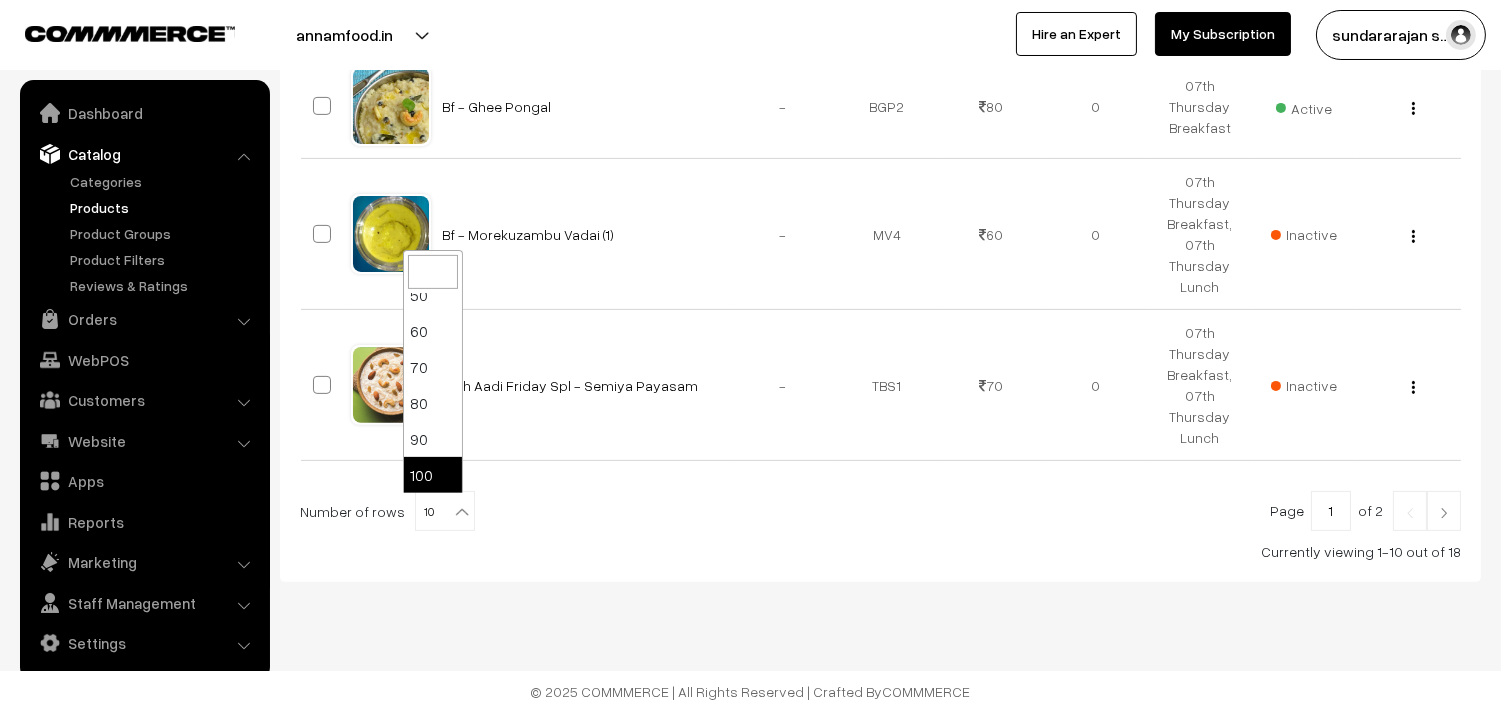 select on "100" 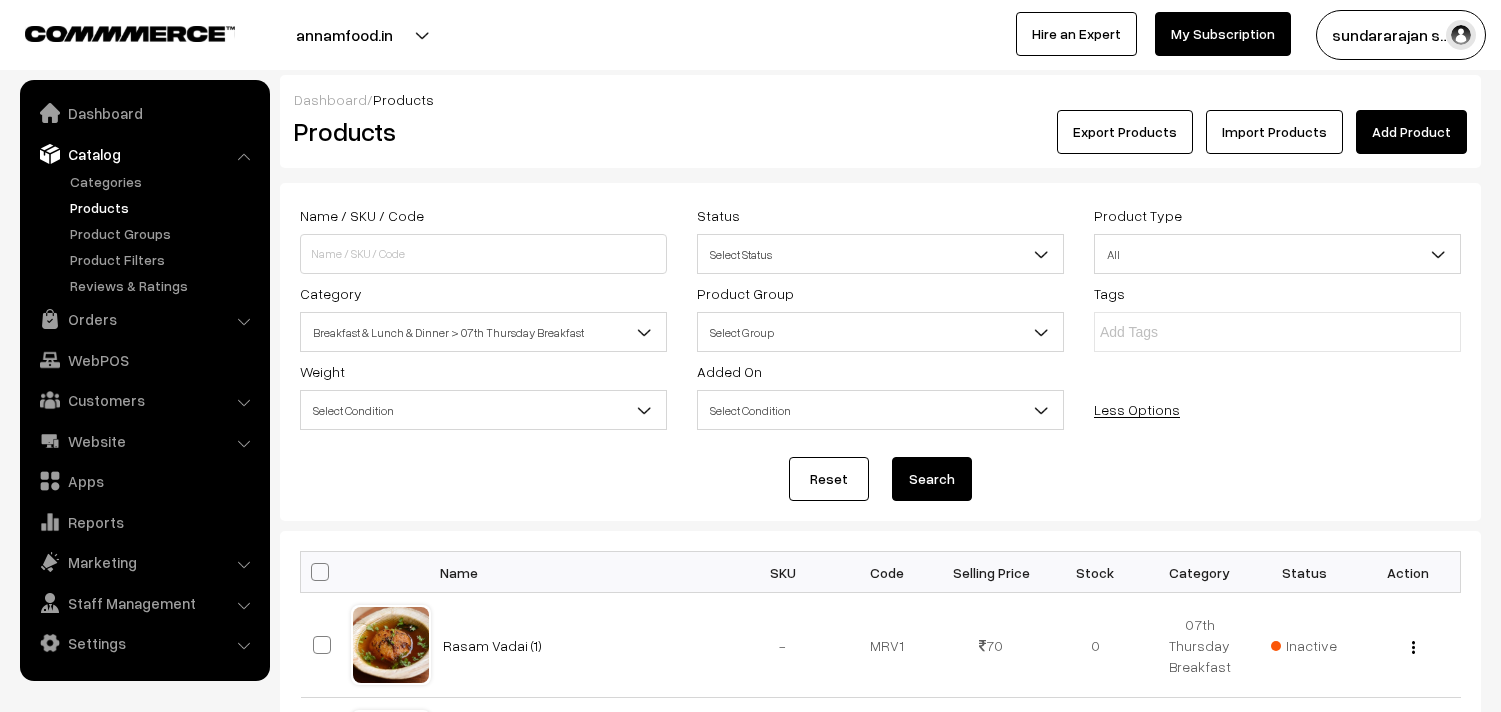 scroll, scrollTop: 0, scrollLeft: 0, axis: both 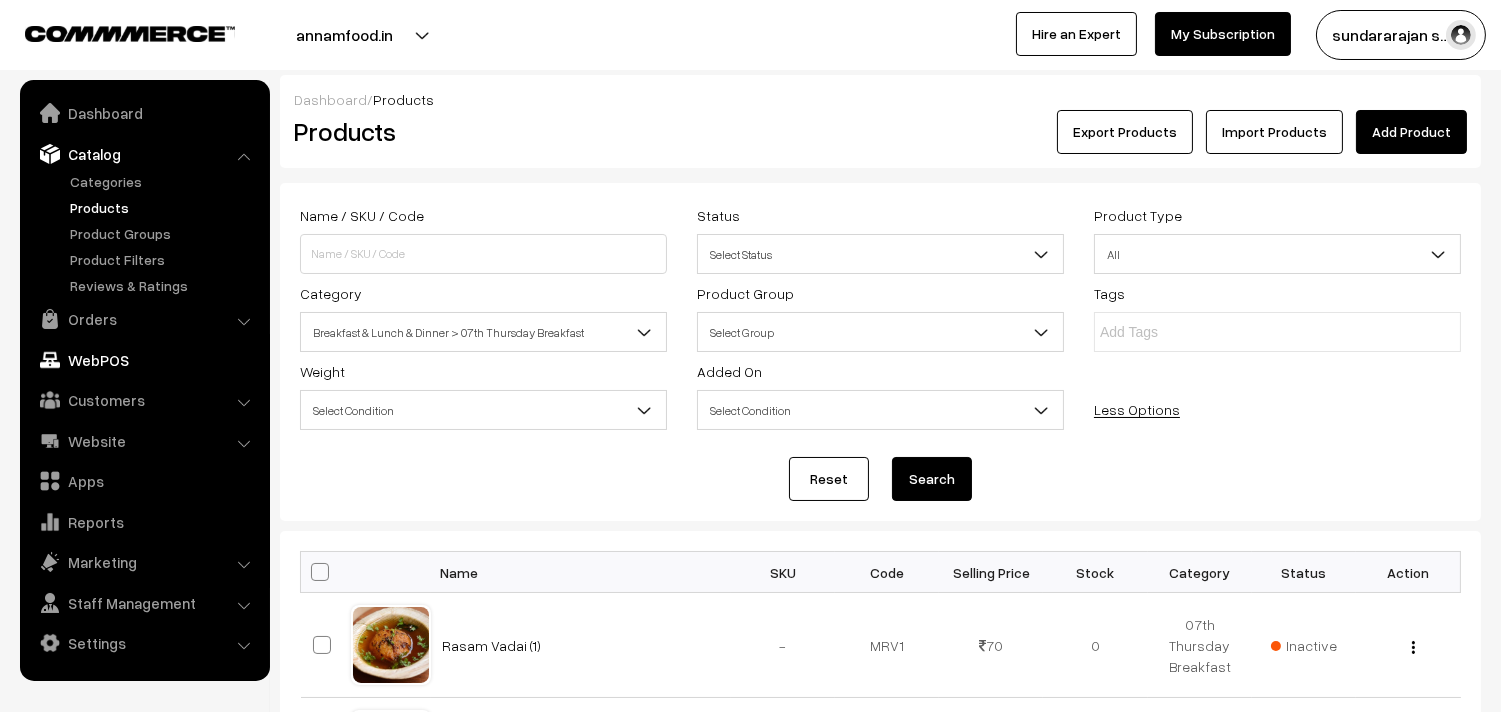 click on "Orders" at bounding box center (144, 319) 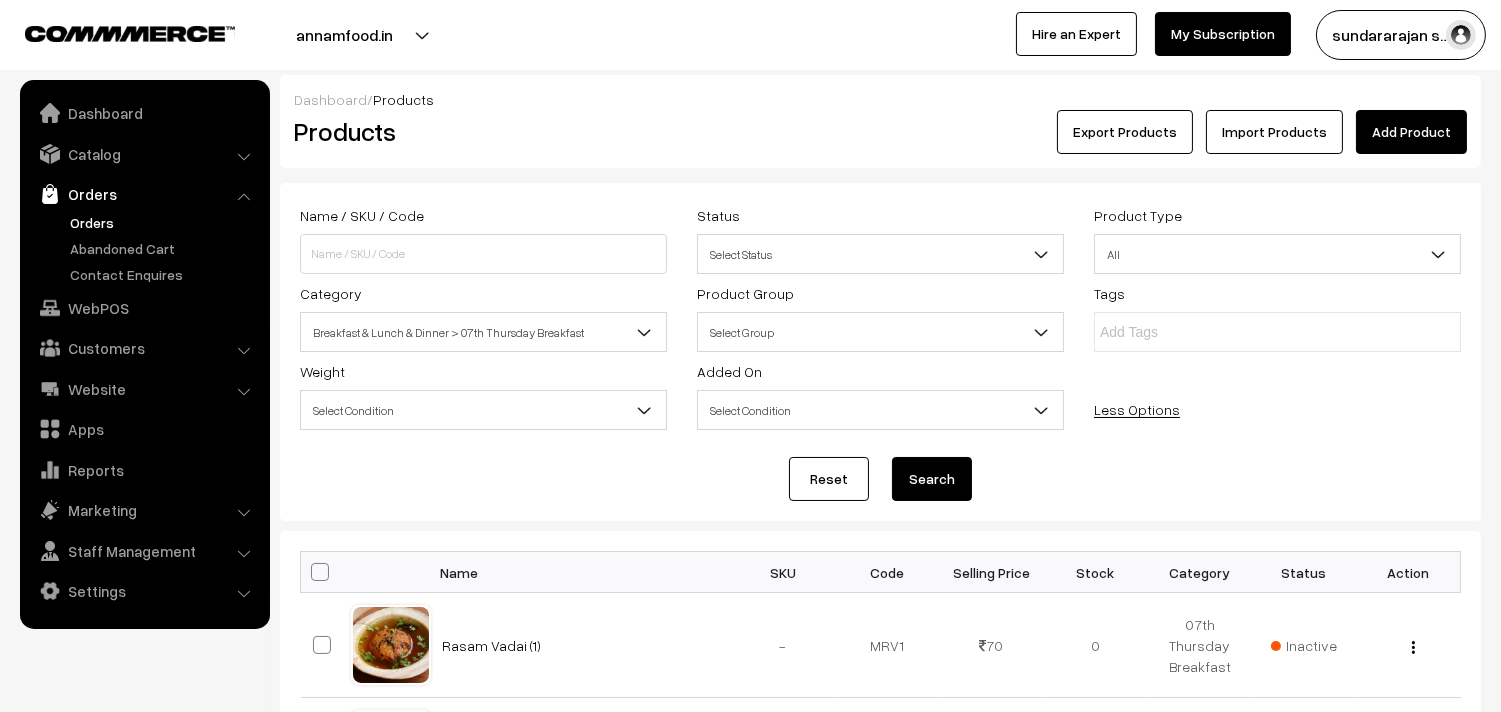 click on "Orders" at bounding box center [164, 222] 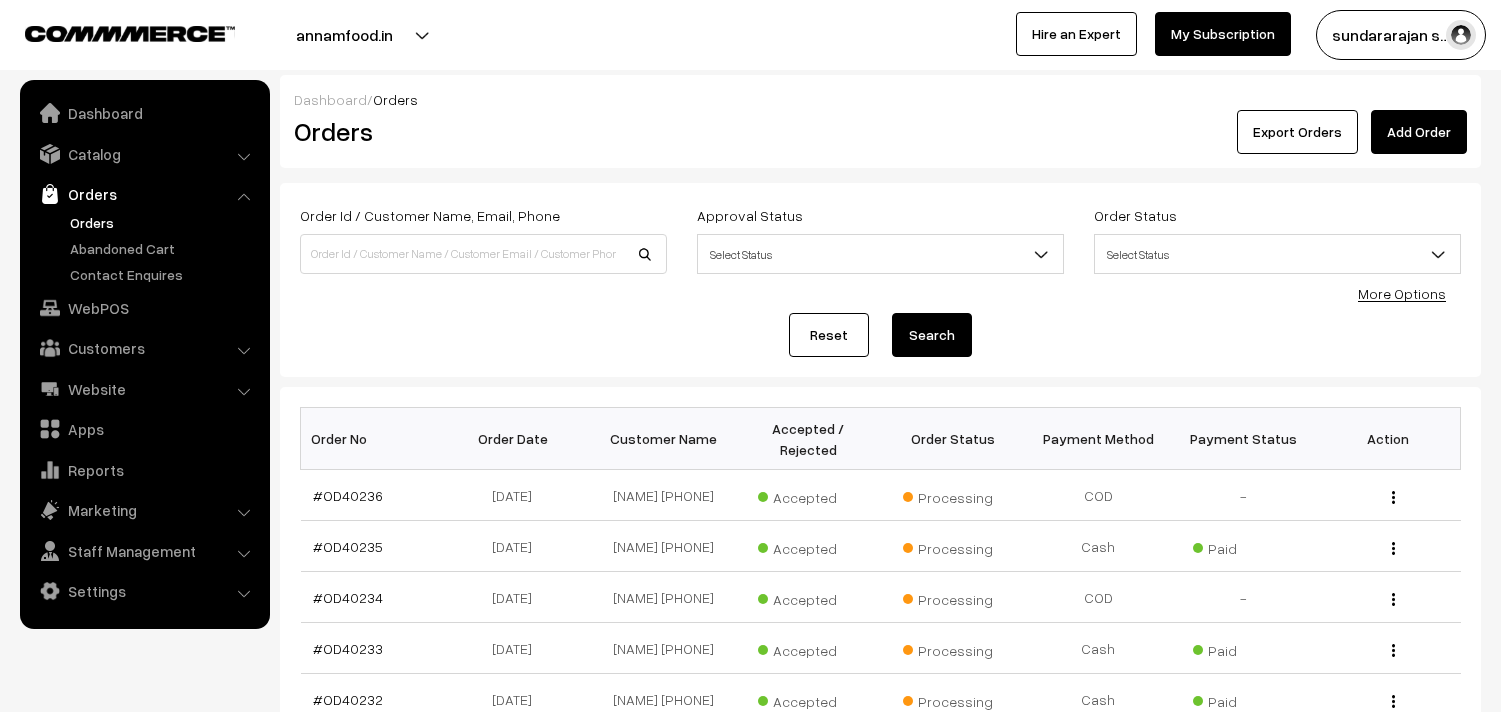 scroll, scrollTop: 0, scrollLeft: 0, axis: both 